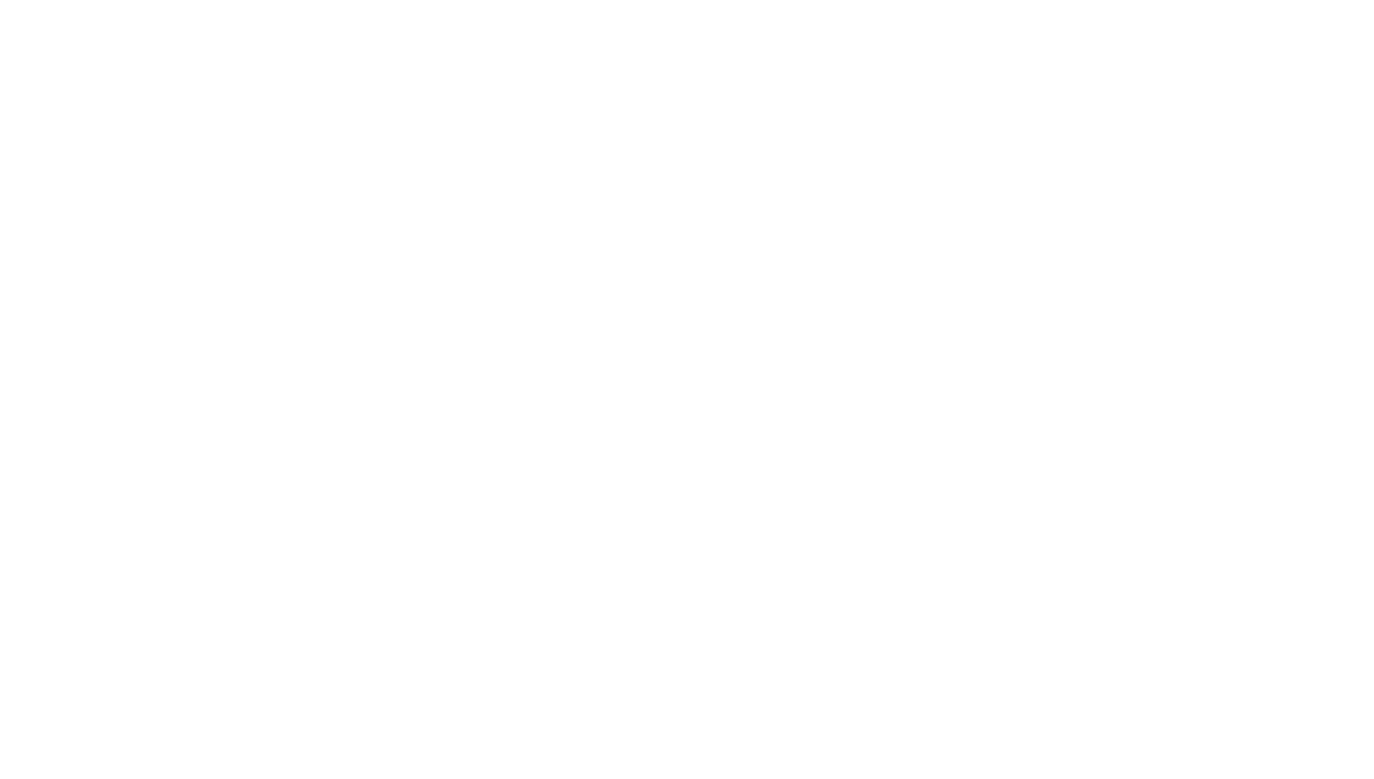 scroll, scrollTop: 0, scrollLeft: 0, axis: both 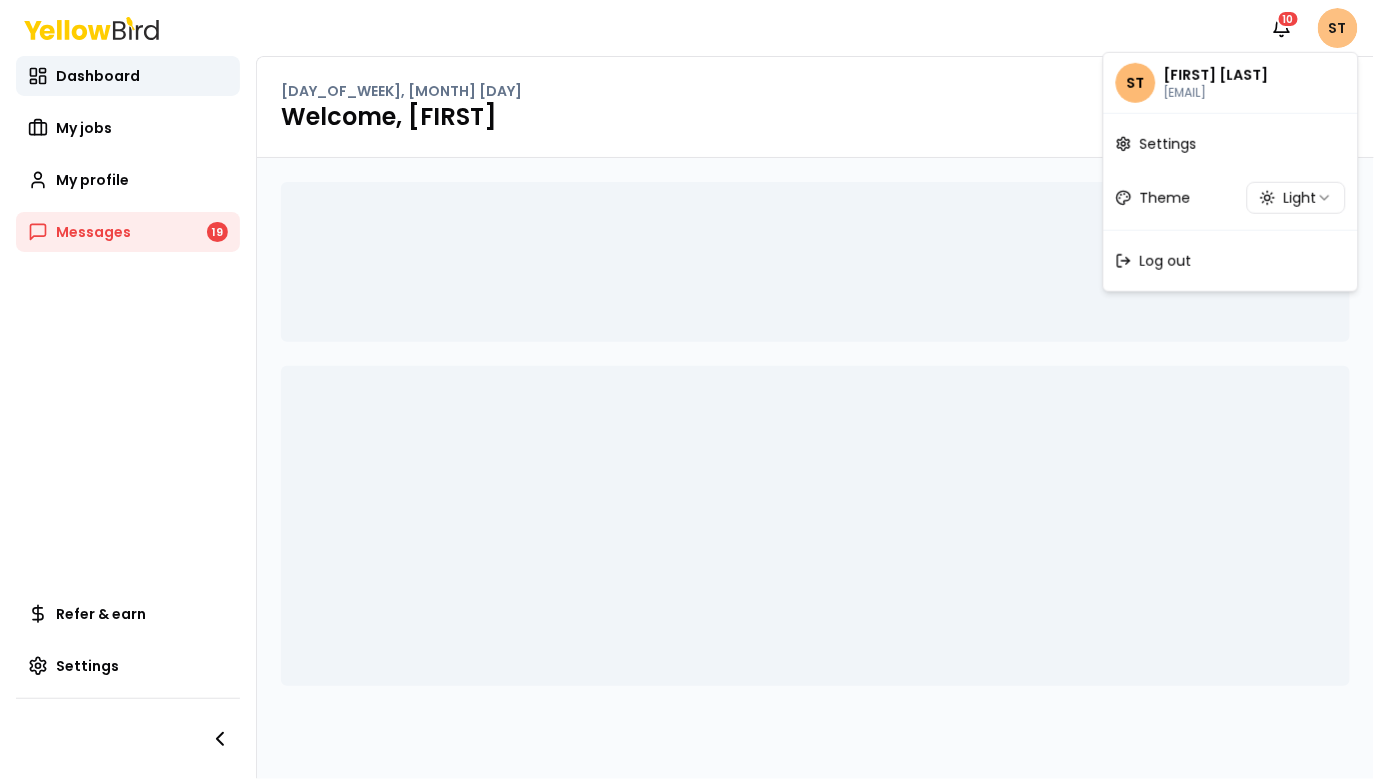 click on "Notifications 10 ST Dashboard My jobs My profile Messages 19 Refer & earn Settings [DAY_OF_WEEK], [MONTH] [DAY] Welcome, [FIRST]
ST [FIRST] [LAST] [EMAIL] Settings Theme Light Log out" at bounding box center (687, 389) 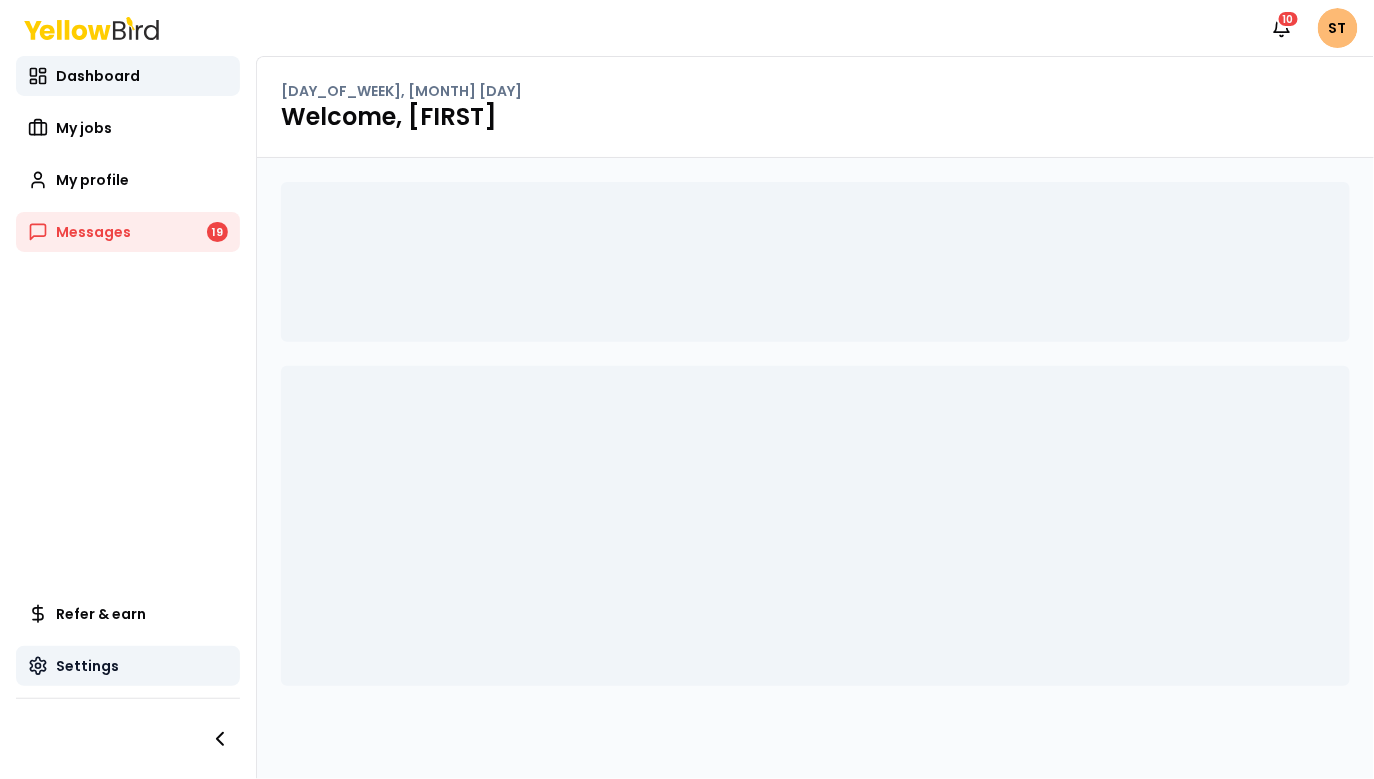 click on "Settings" at bounding box center [87, 666] 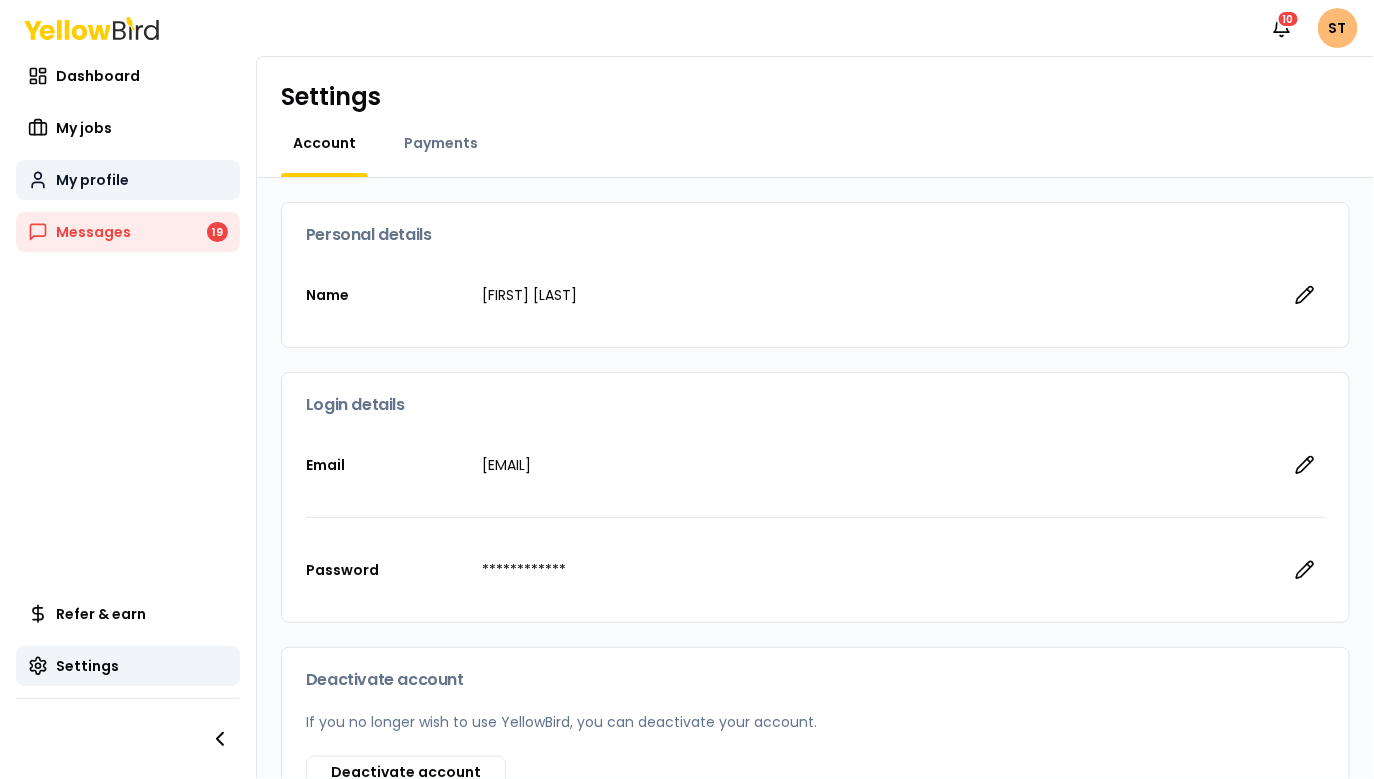click on "My profile" at bounding box center (128, 180) 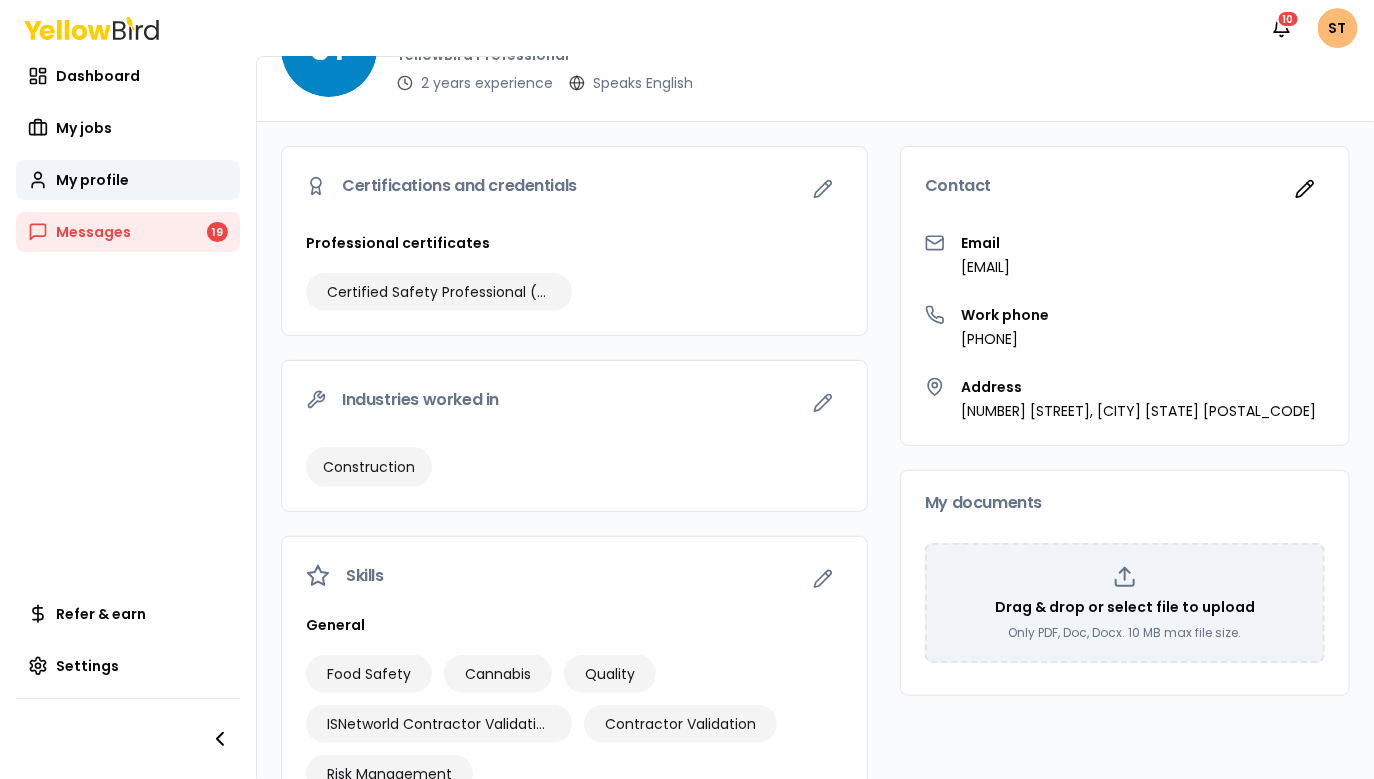 scroll, scrollTop: 80, scrollLeft: 0, axis: vertical 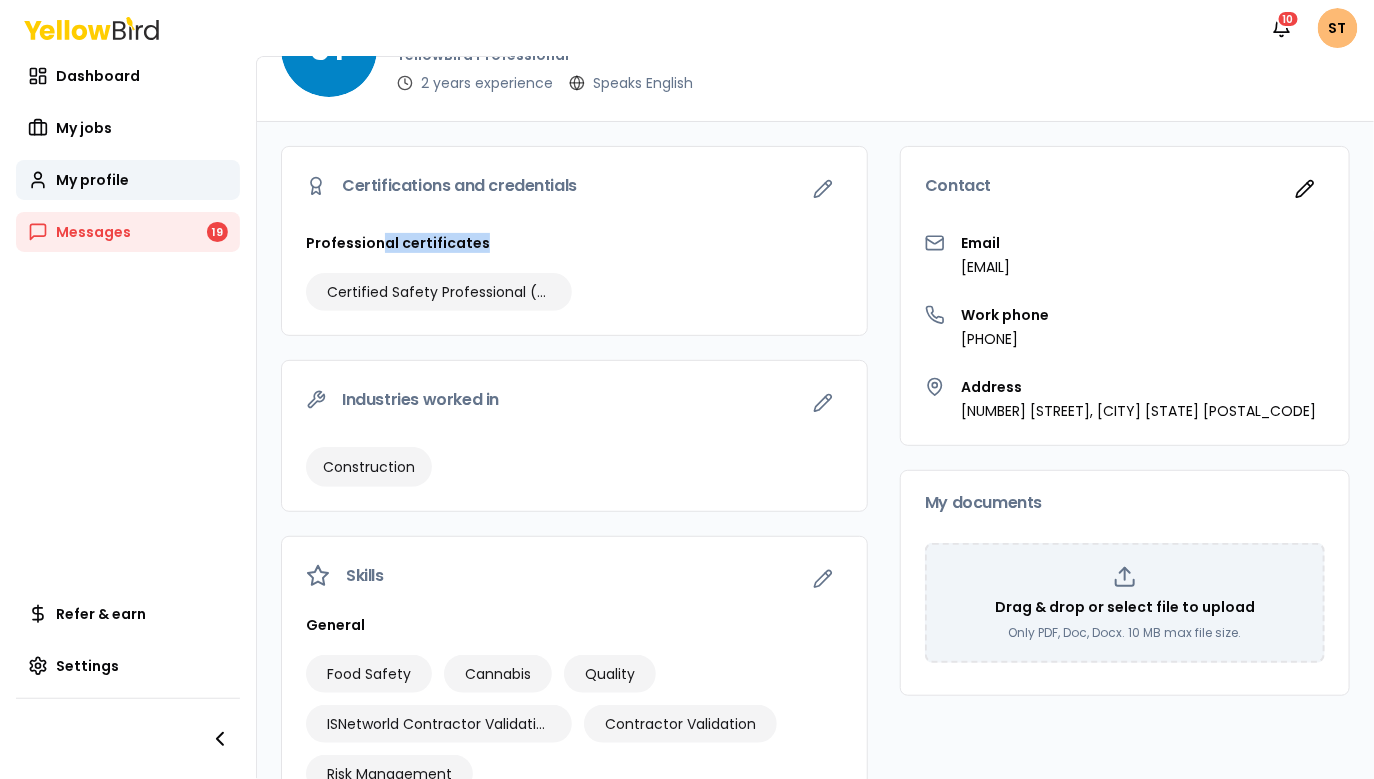 drag, startPoint x: 378, startPoint y: 240, endPoint x: 510, endPoint y: 247, distance: 132.18547 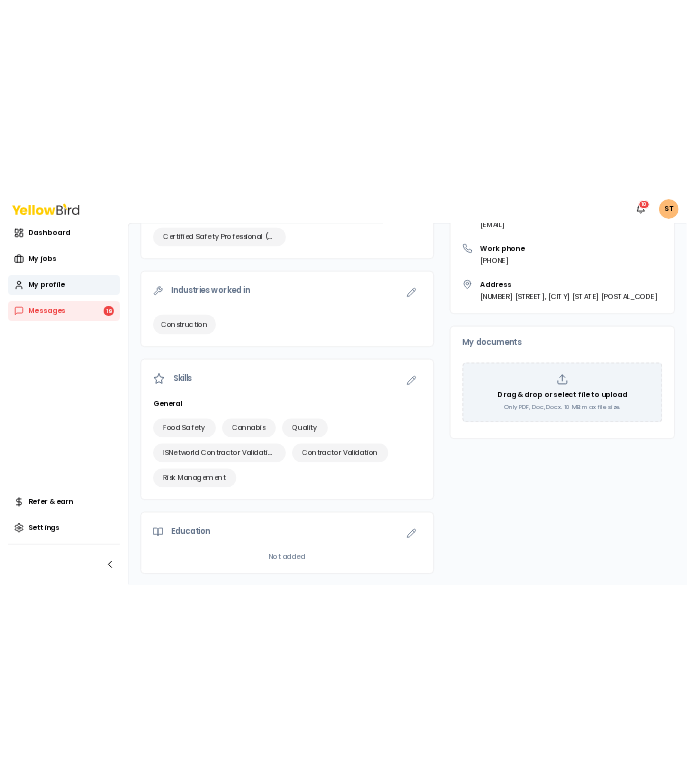 scroll, scrollTop: 0, scrollLeft: 0, axis: both 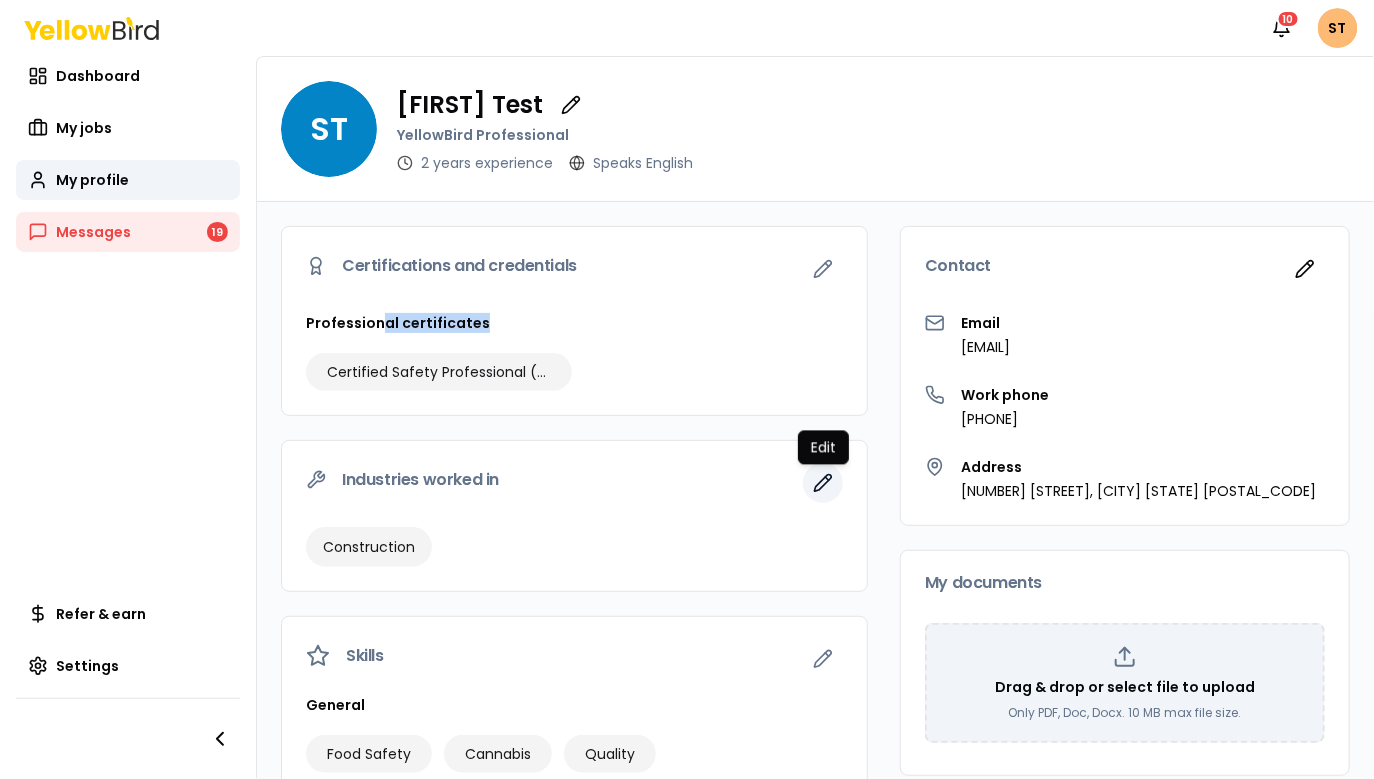 click 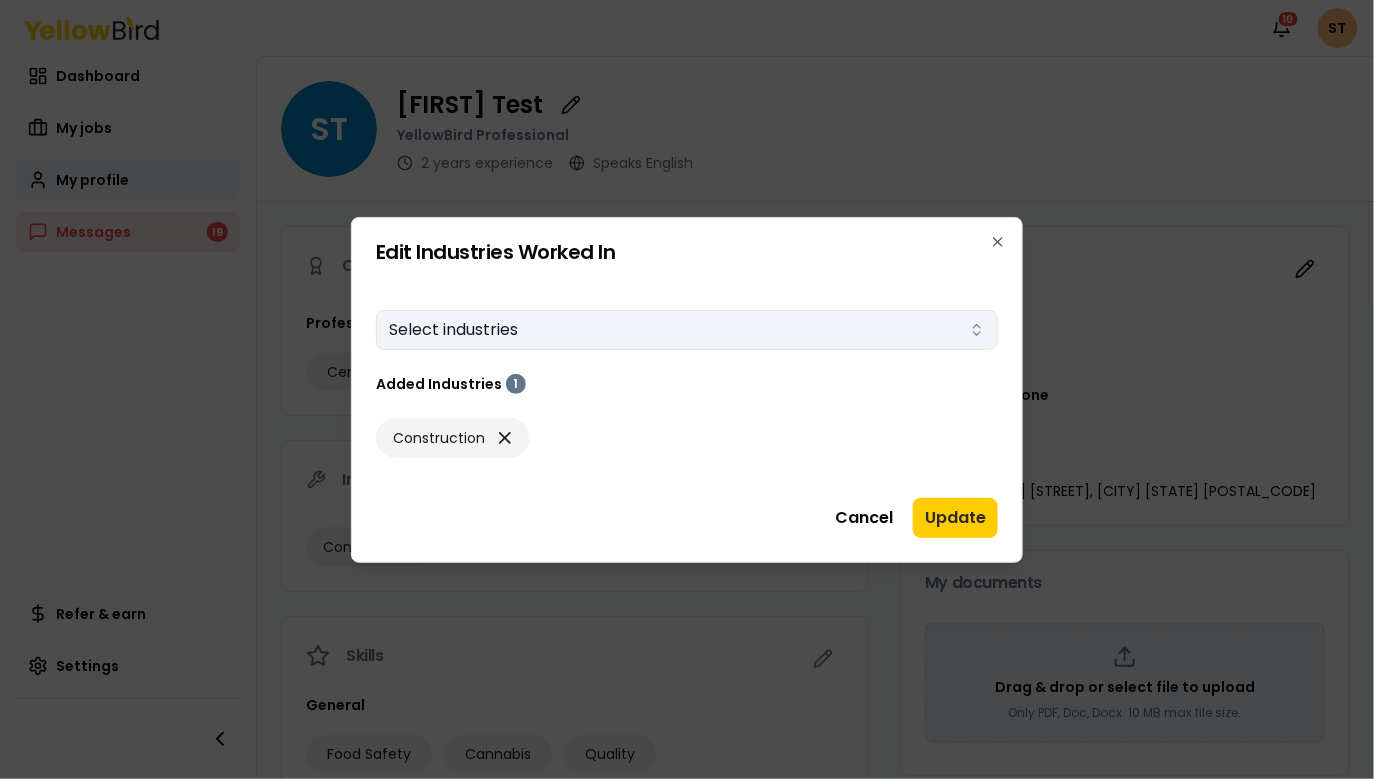 click on "Select industries" at bounding box center [687, 330] 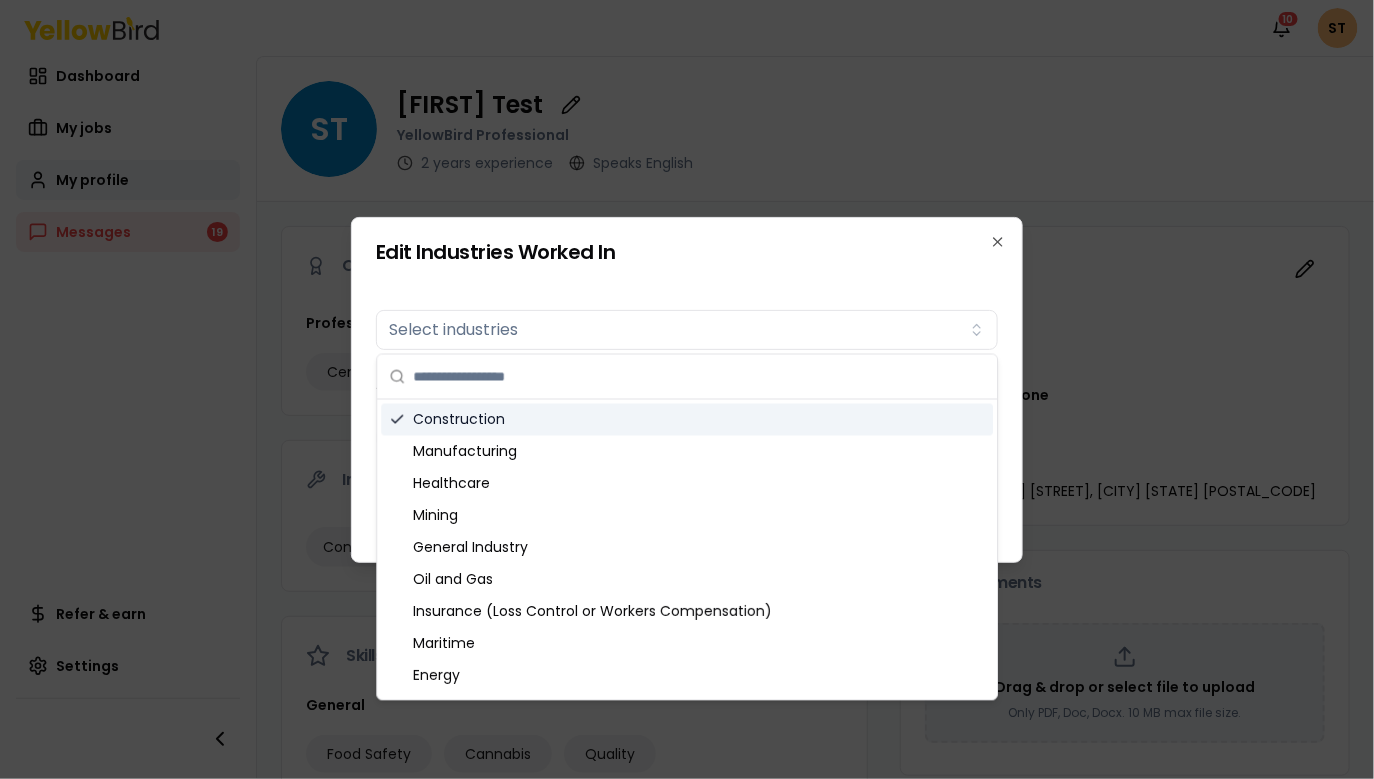 click on "Edit Industries Worked In Industries worked in Select industries Added Industries 1 Construction Cancel Update Close" at bounding box center [687, 390] 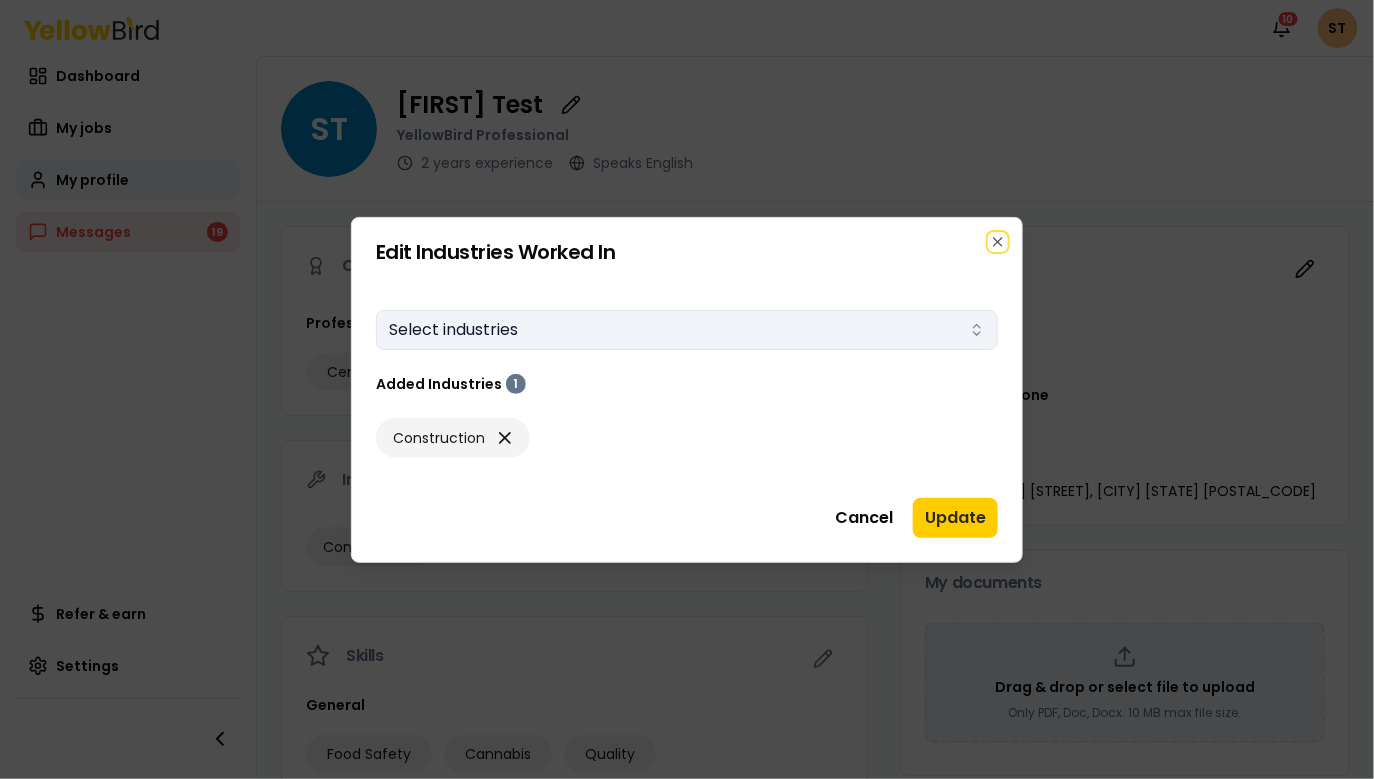 drag, startPoint x: 994, startPoint y: 235, endPoint x: 802, endPoint y: 316, distance: 208.38666 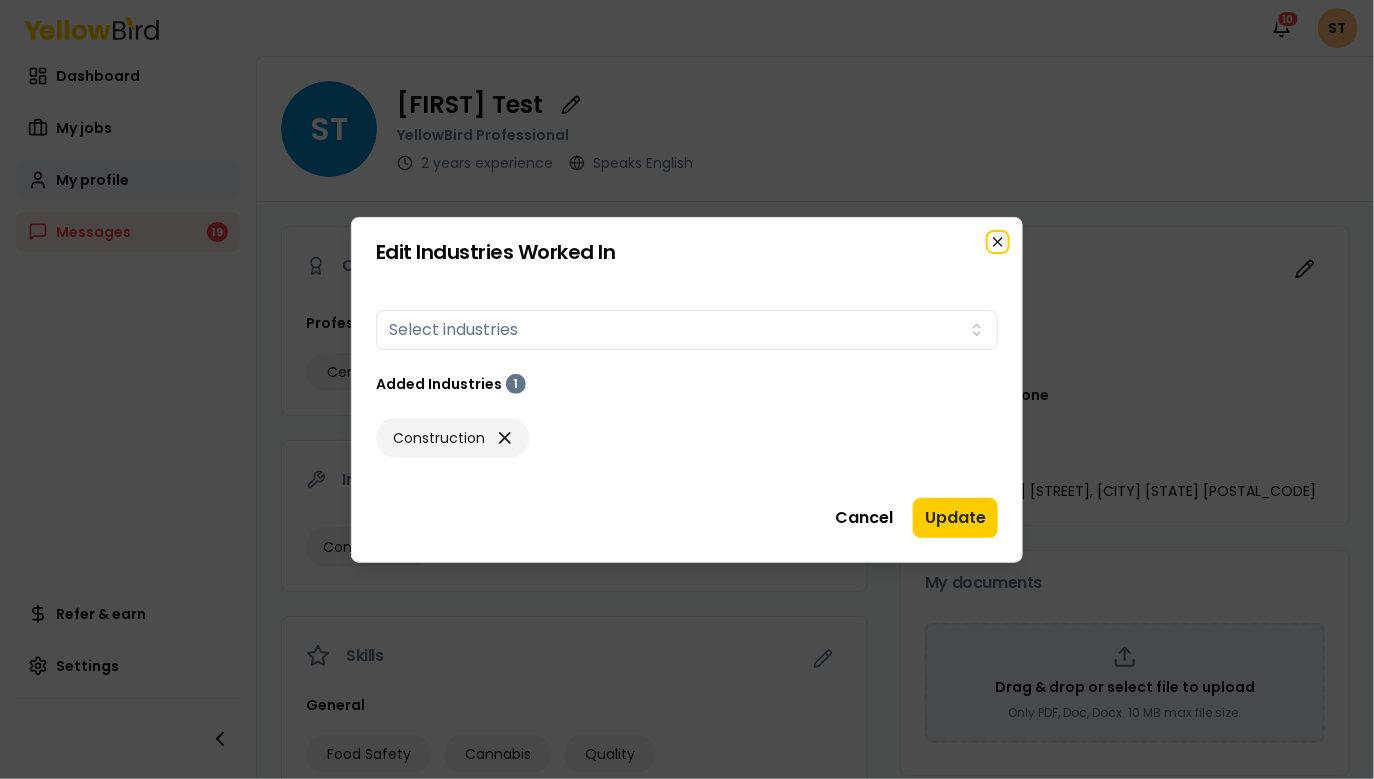 click 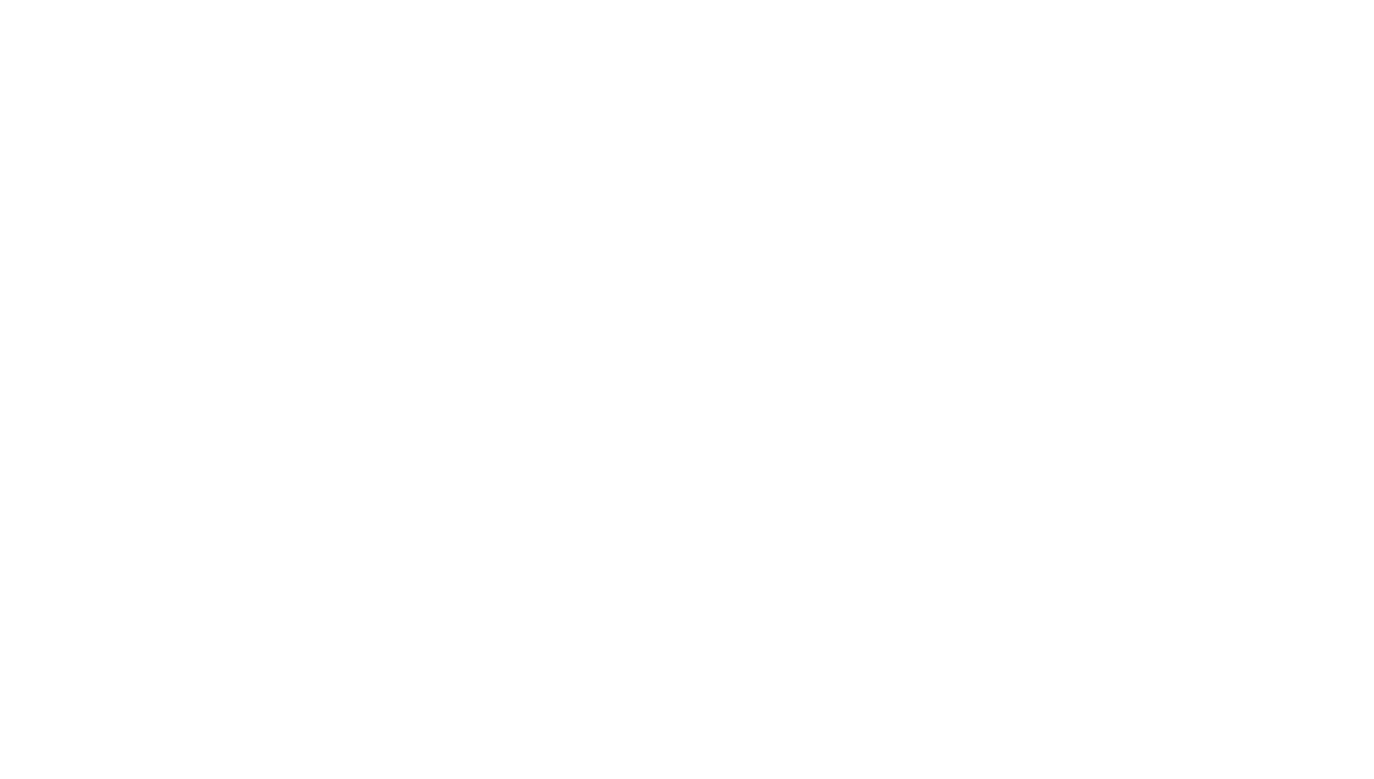 scroll, scrollTop: 0, scrollLeft: 0, axis: both 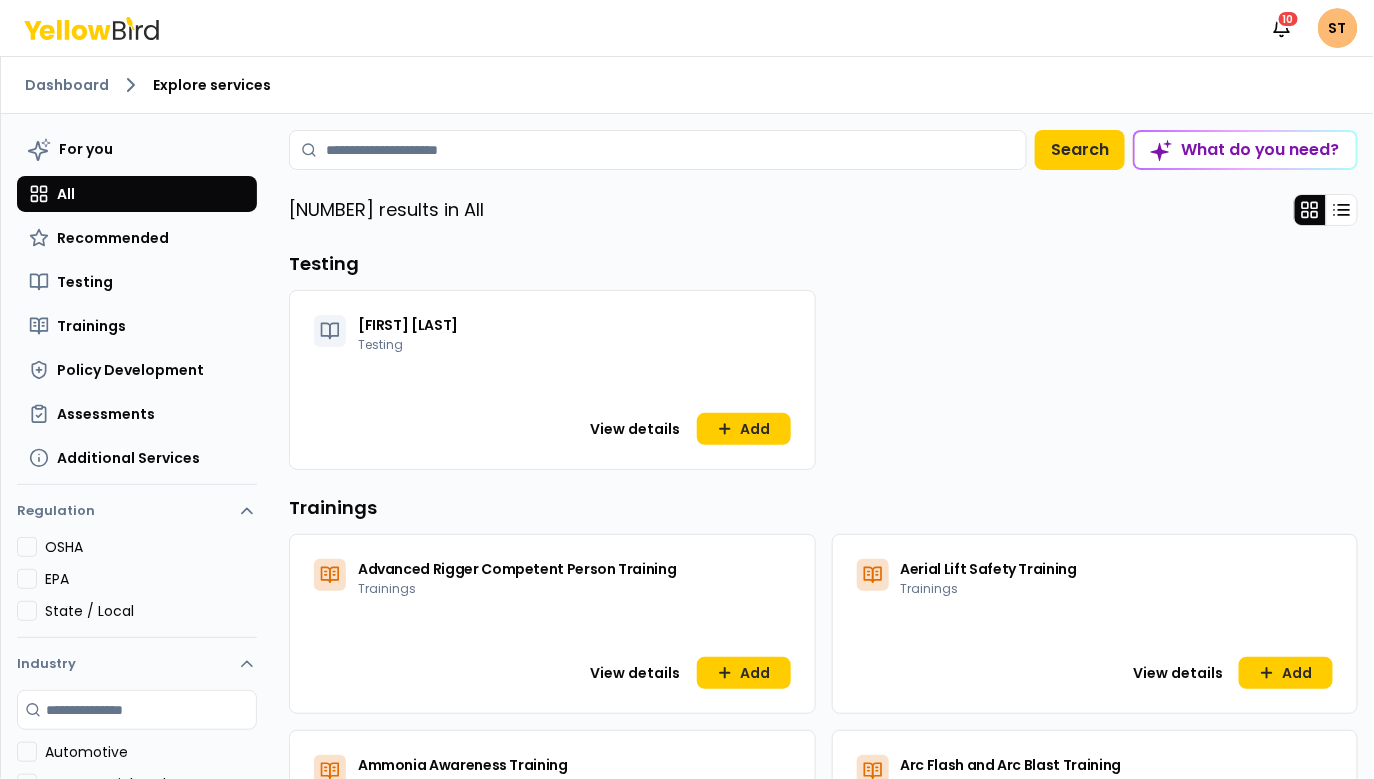 click on "For you All Recommended Testing Trainings Policy Development Assessments Additional Services Search What do you need? What do you need? 73 results in All Testing Scott Test Testing View details Add Trainings Advanced Rigger Competent Person Training Trainings View details Add Aerial Lift Safety Training Trainings View details Add Ammonia Awareness Training Trainings Every 2 days 10 year-12 year   avg View details Add Arc Flash and Arc Blast Training Trainings View details Add Expand 56 more Policy Development Workplace Policy Development - Refine Policy Development View details Add Workplace Policy Development - Reinvent Policy Development View details Add Assessments ComplyAuto Chemical and Equipment Inventory Assessments View details Add ComplyAuto Mock OSHA Assessments Every   View details Add ComplyAuto Safety Walkthrough Assessments View details Add IH Assessment Assessments View details Add Expand 4 more Additional Services Custom Safety Solutions Additional Services Inquire YellowBird Safety Staffing" at bounding box center (823, 1139) 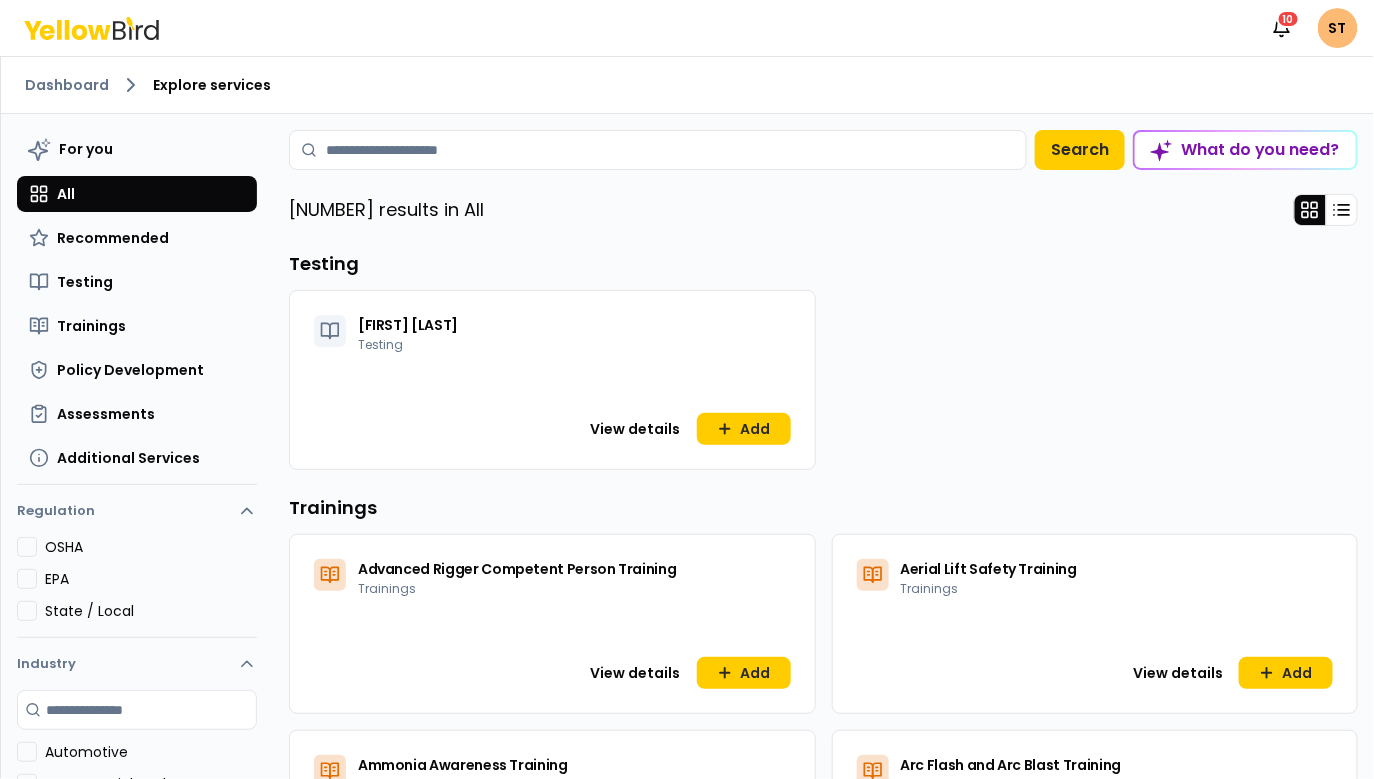 click on "What do you need?" at bounding box center [1245, 150] 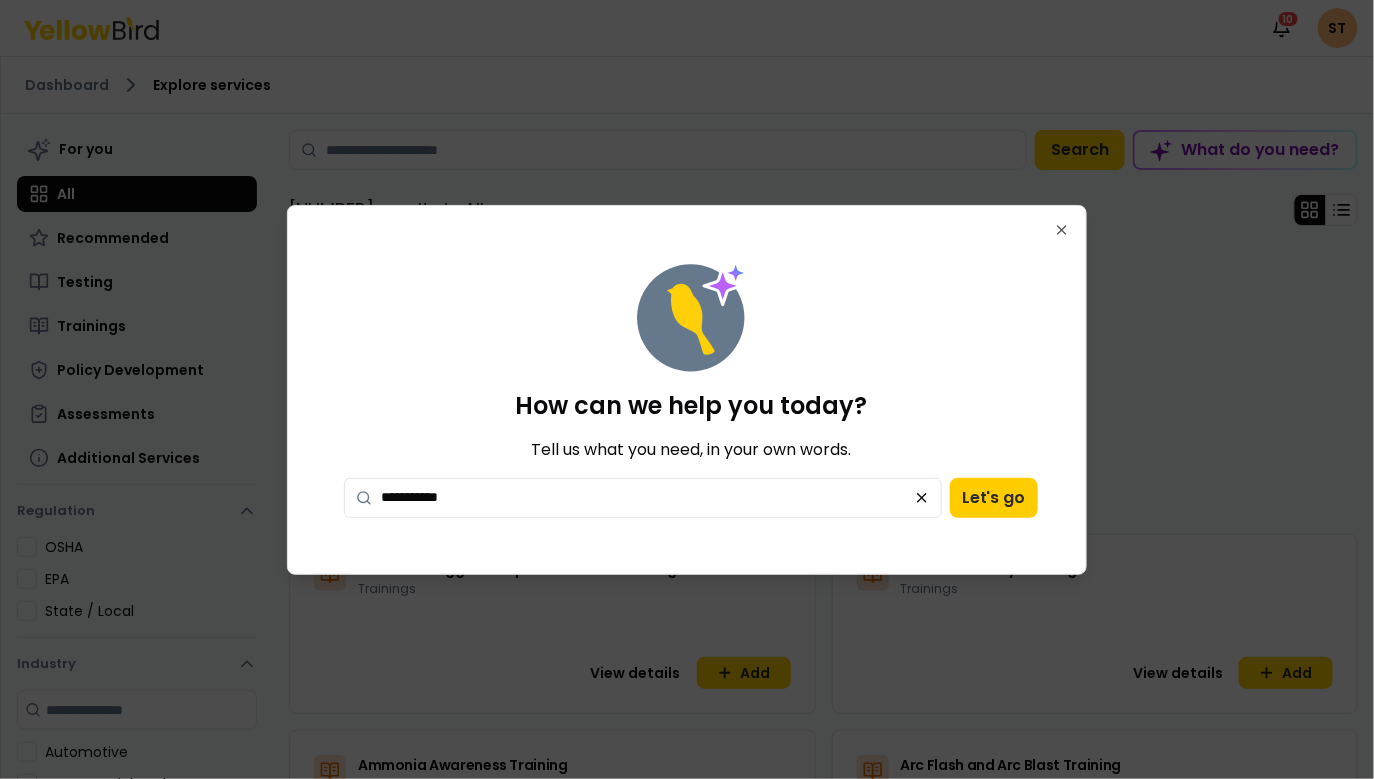 click on "**********" at bounding box center [643, 498] 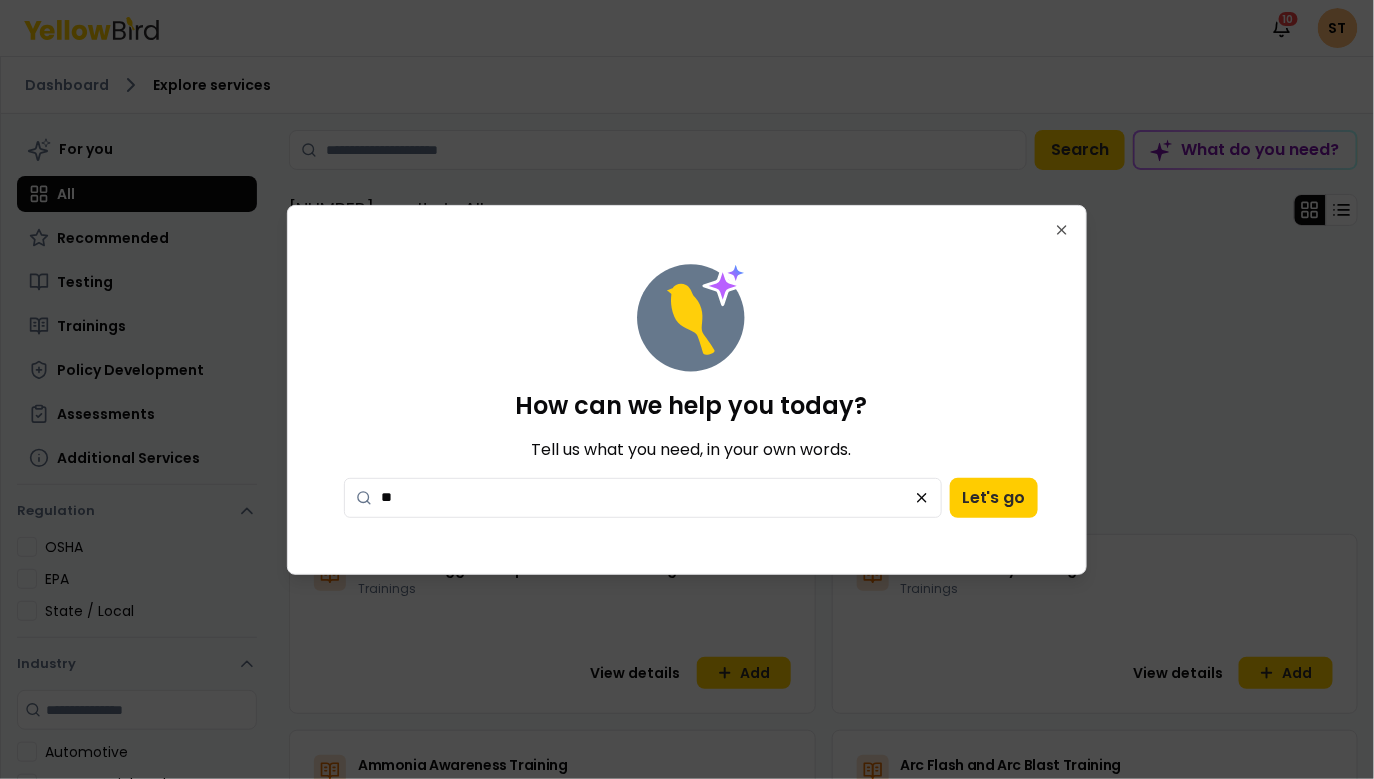 type on "*" 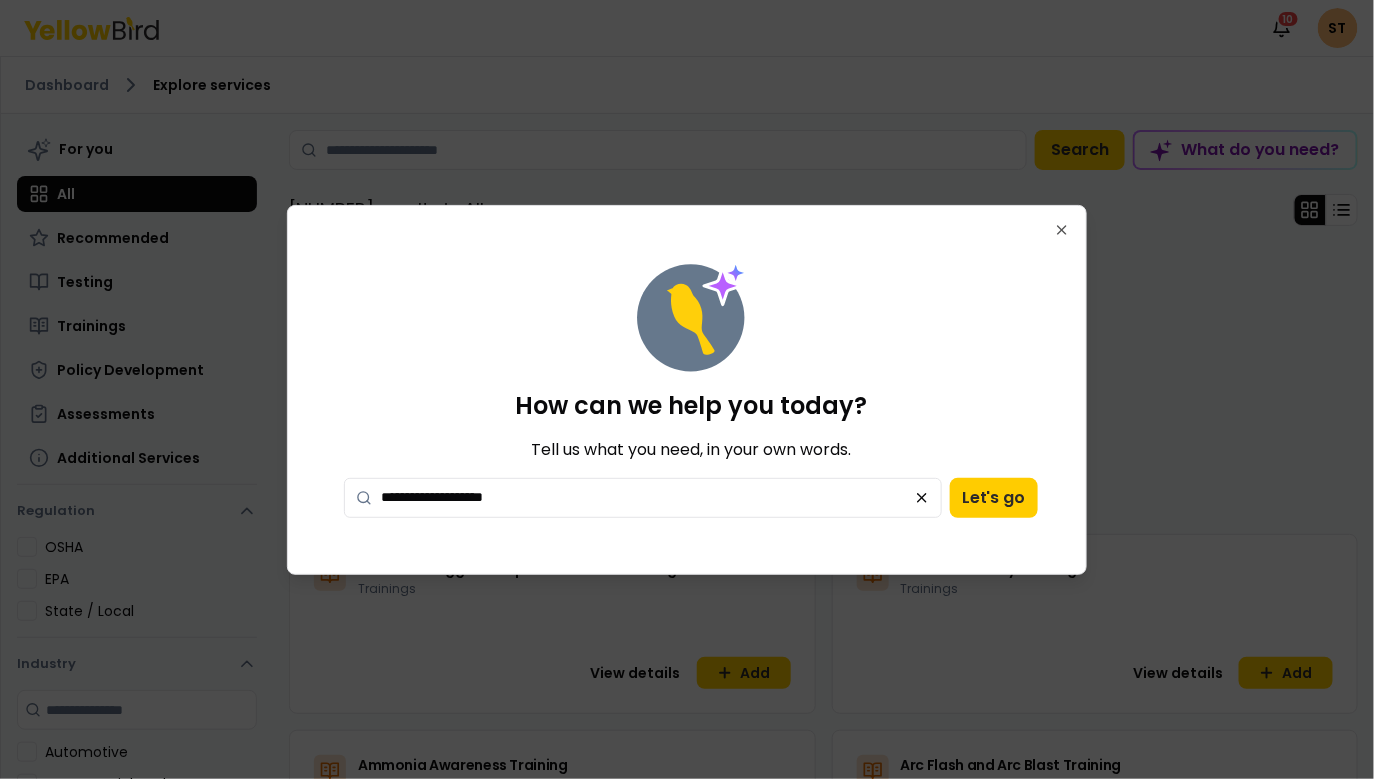 type on "**********" 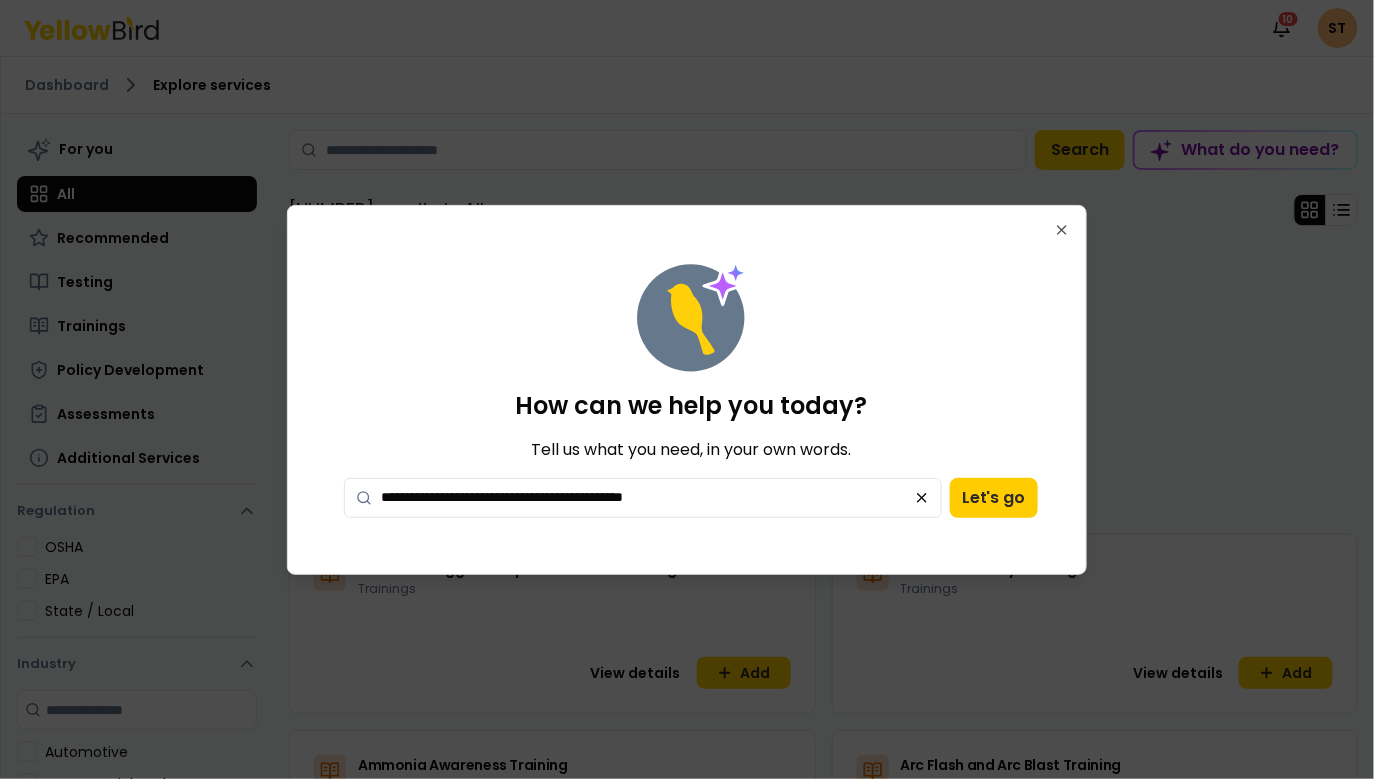 type on "**********" 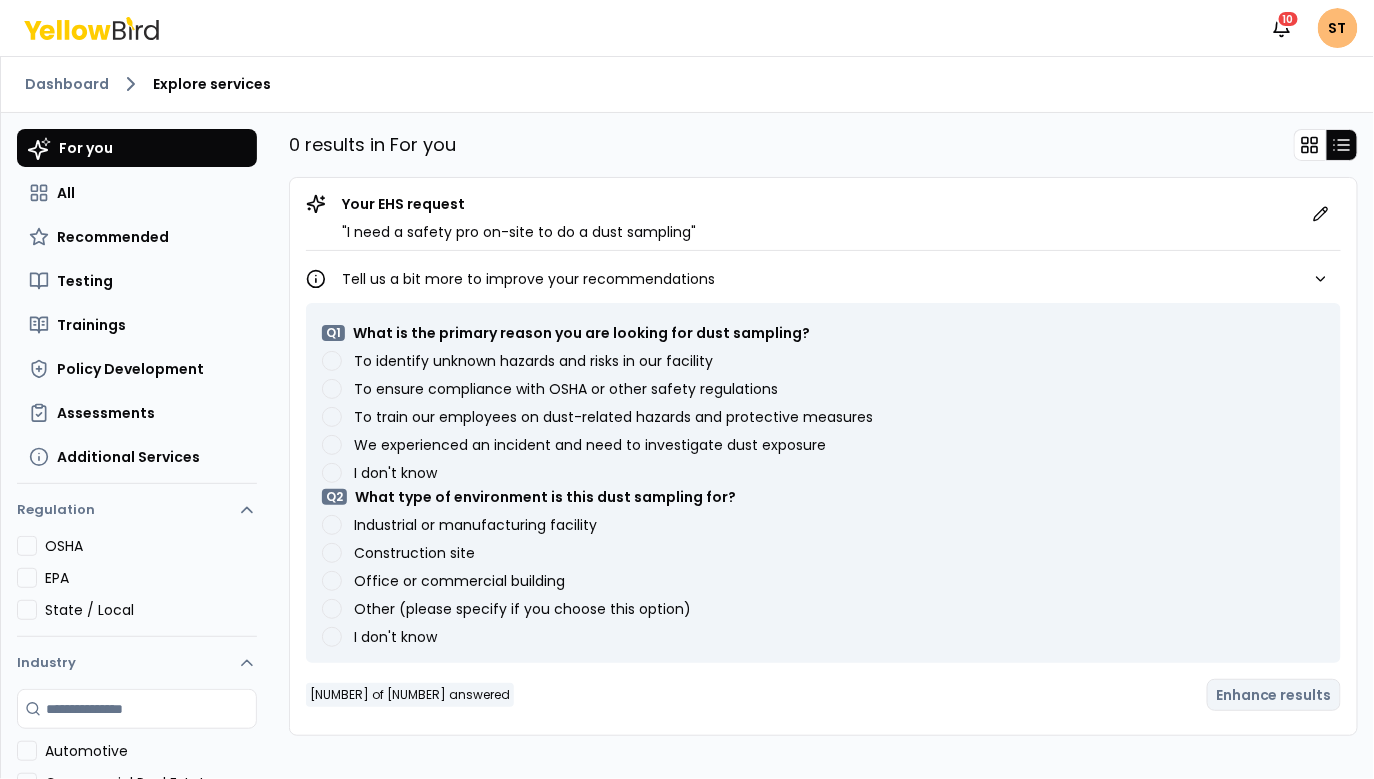 scroll, scrollTop: 0, scrollLeft: 0, axis: both 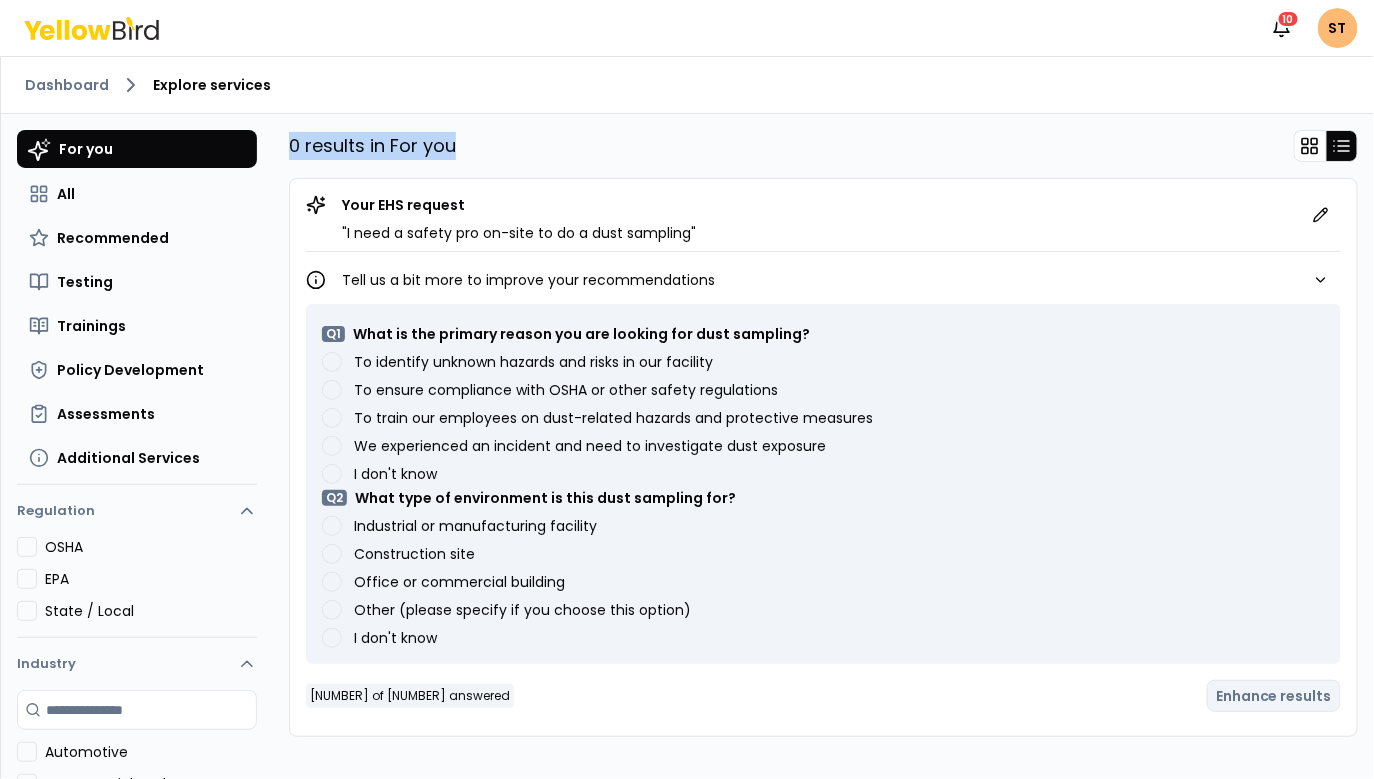 drag, startPoint x: 287, startPoint y: 146, endPoint x: 481, endPoint y: 153, distance: 194.12625 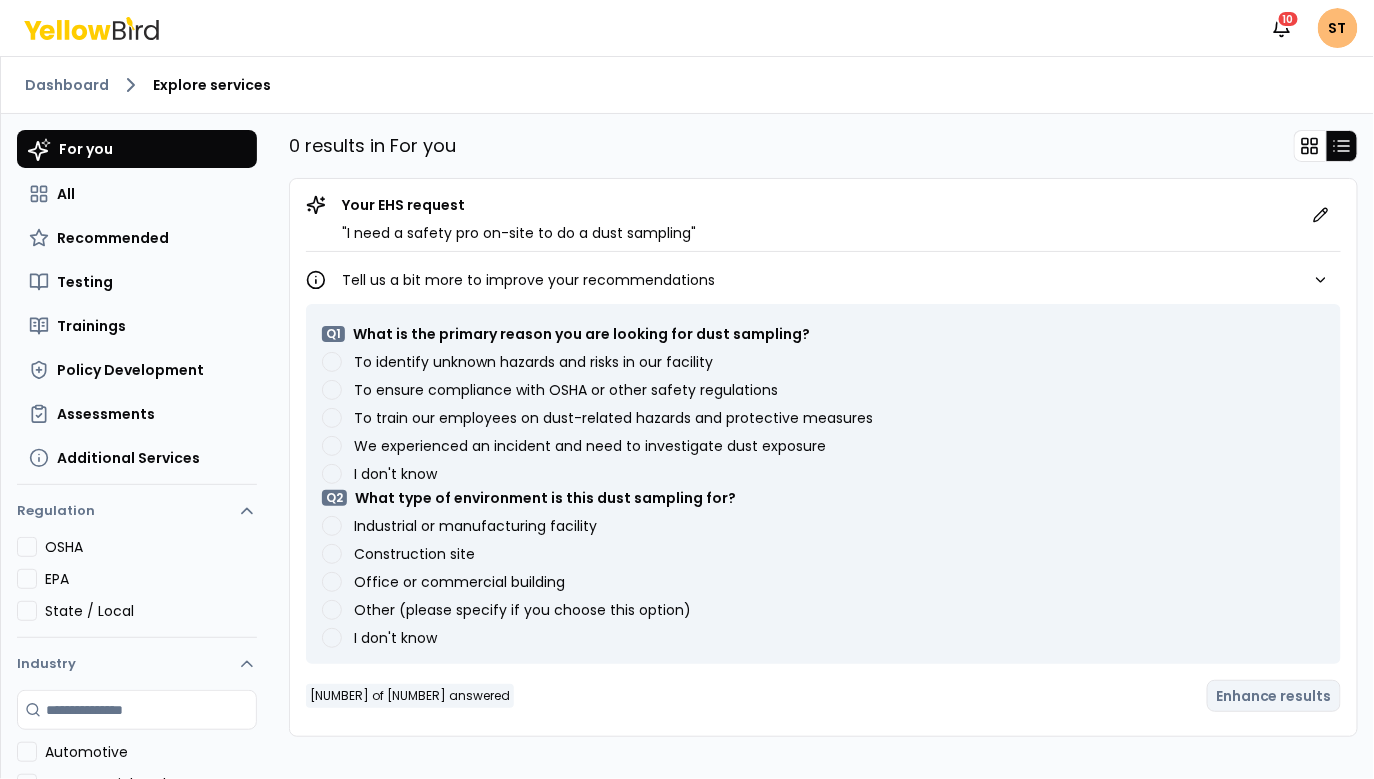 click on "I don't know" at bounding box center (395, 474) 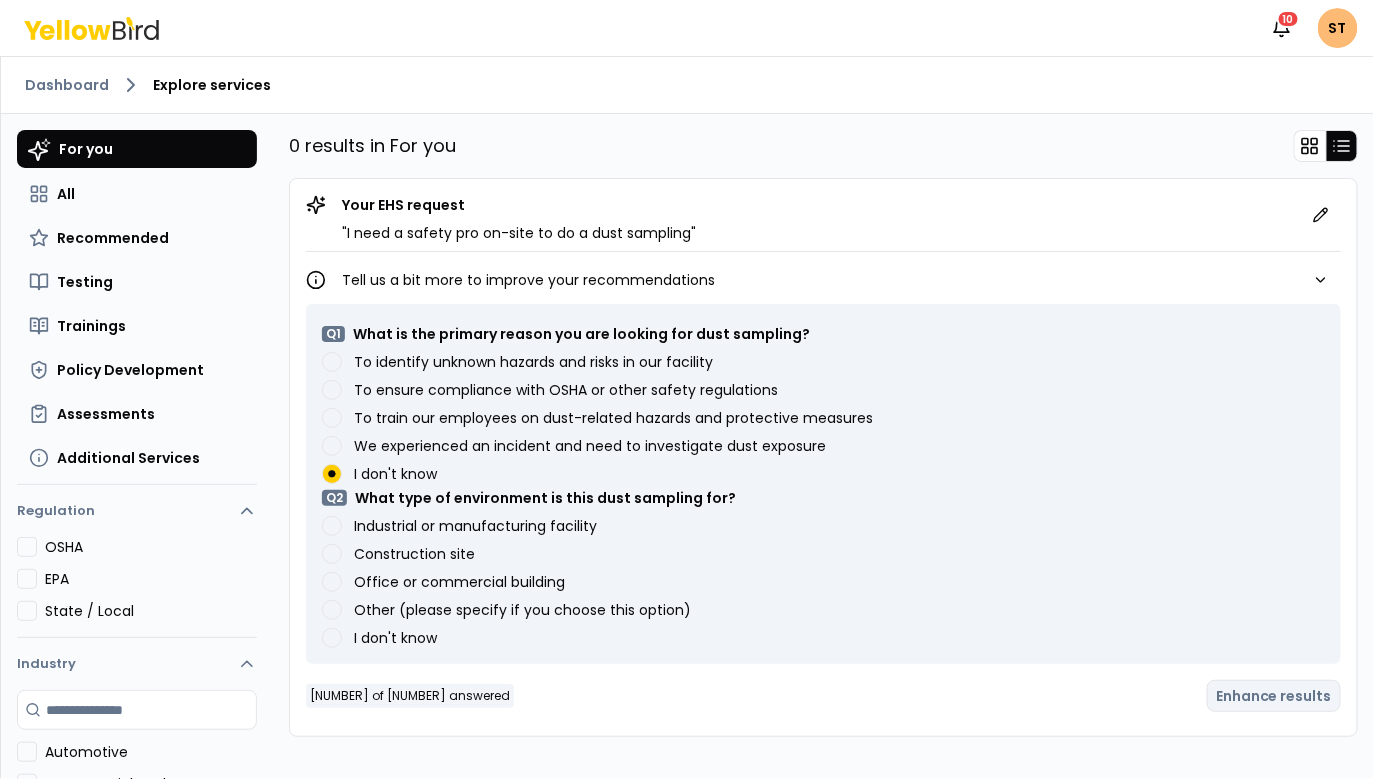 click on "I don't know" at bounding box center (395, 638) 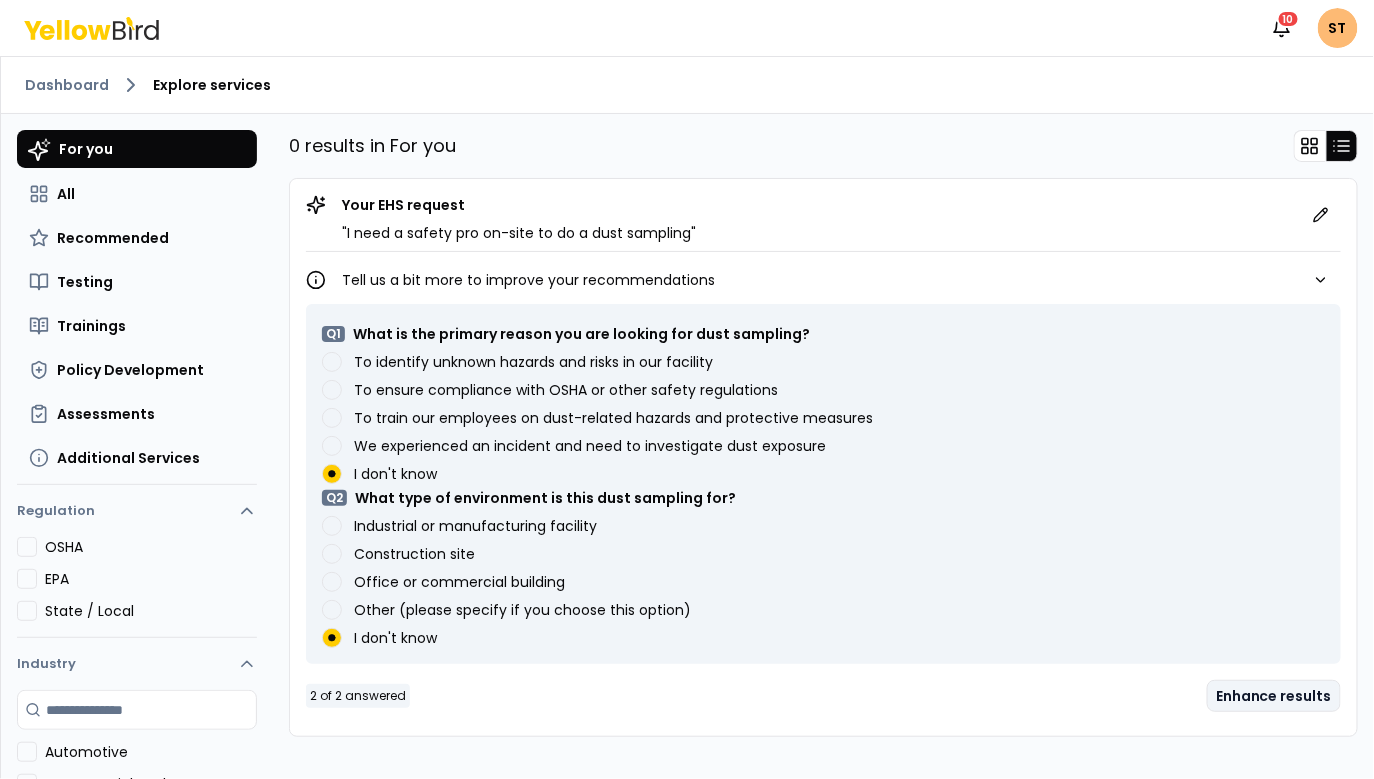 click on "Enhance results" at bounding box center (1274, 696) 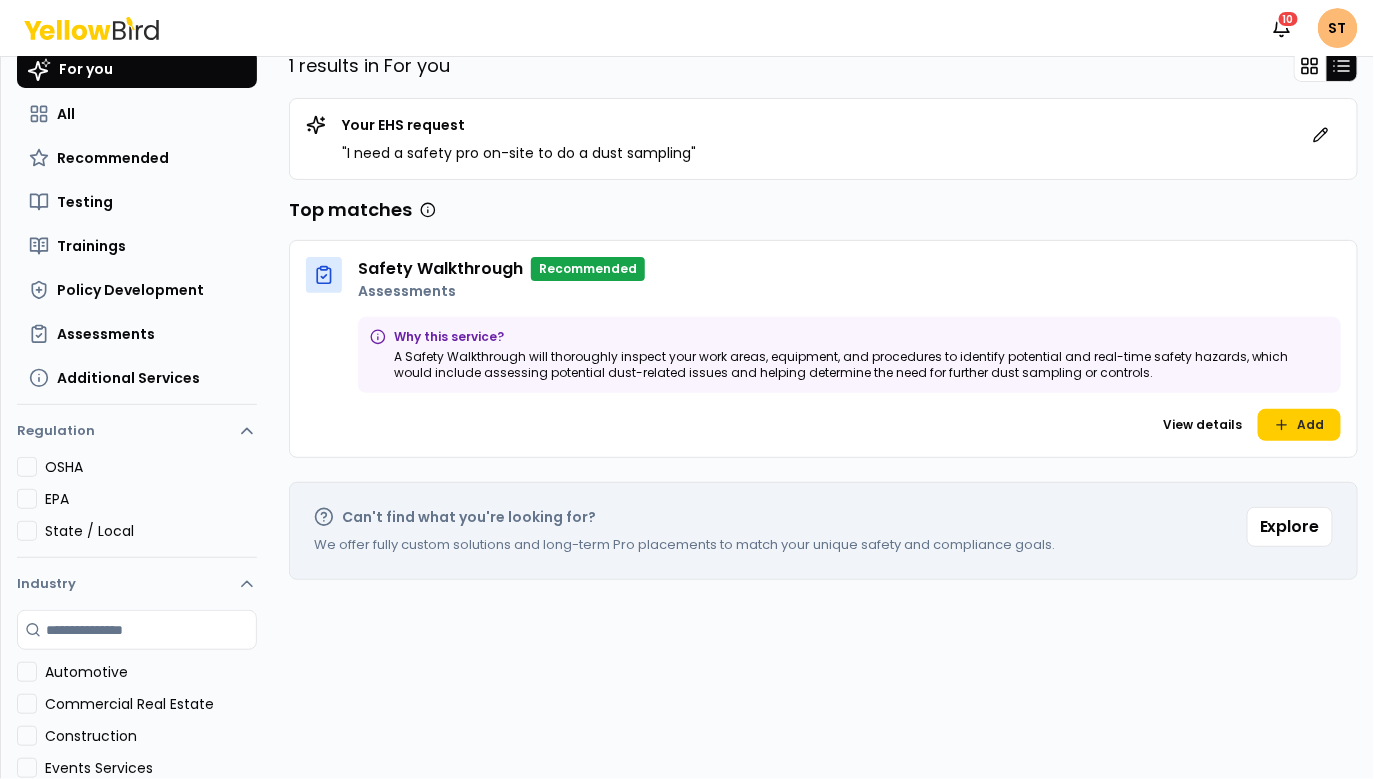 scroll, scrollTop: 120, scrollLeft: 0, axis: vertical 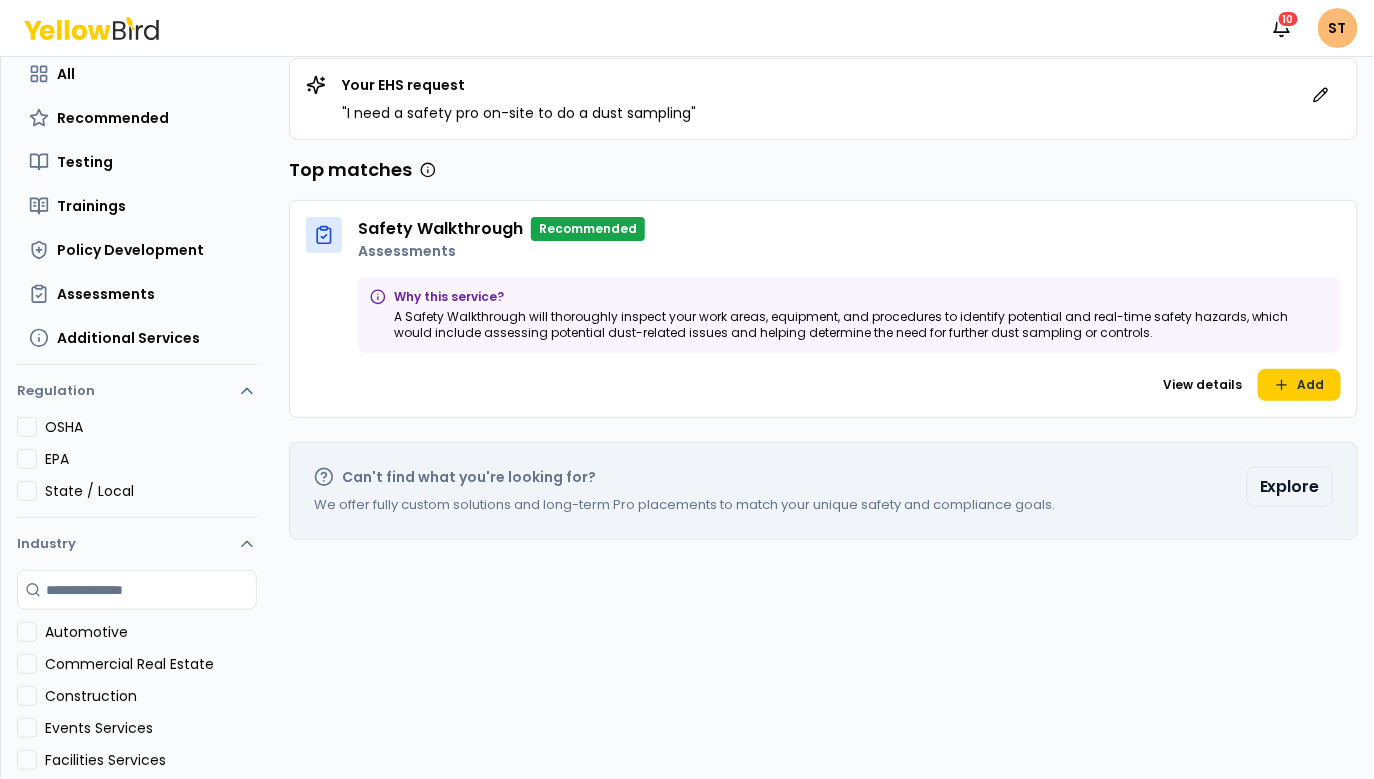 click on "Explore" at bounding box center [1290, 487] 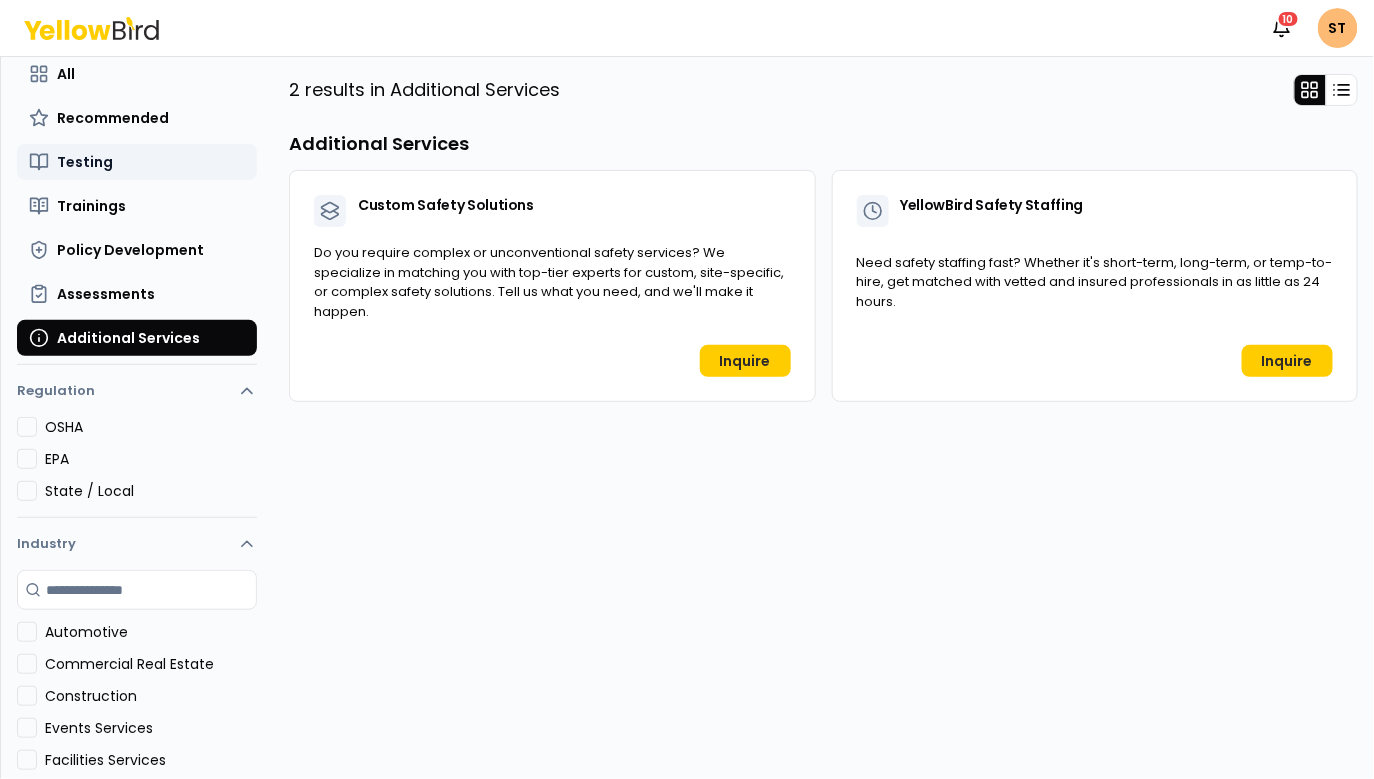 click on "Testing" at bounding box center (85, 162) 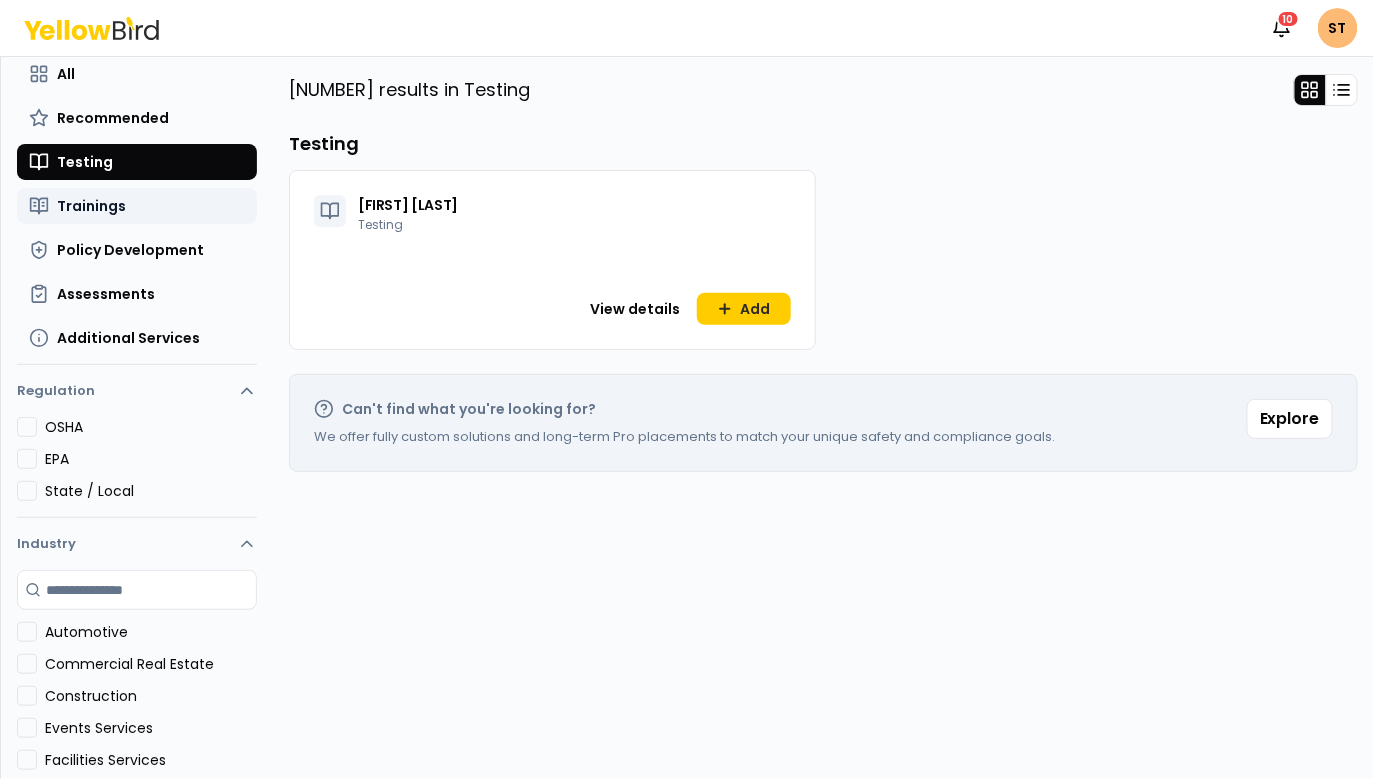 click on "Trainings" at bounding box center (137, 206) 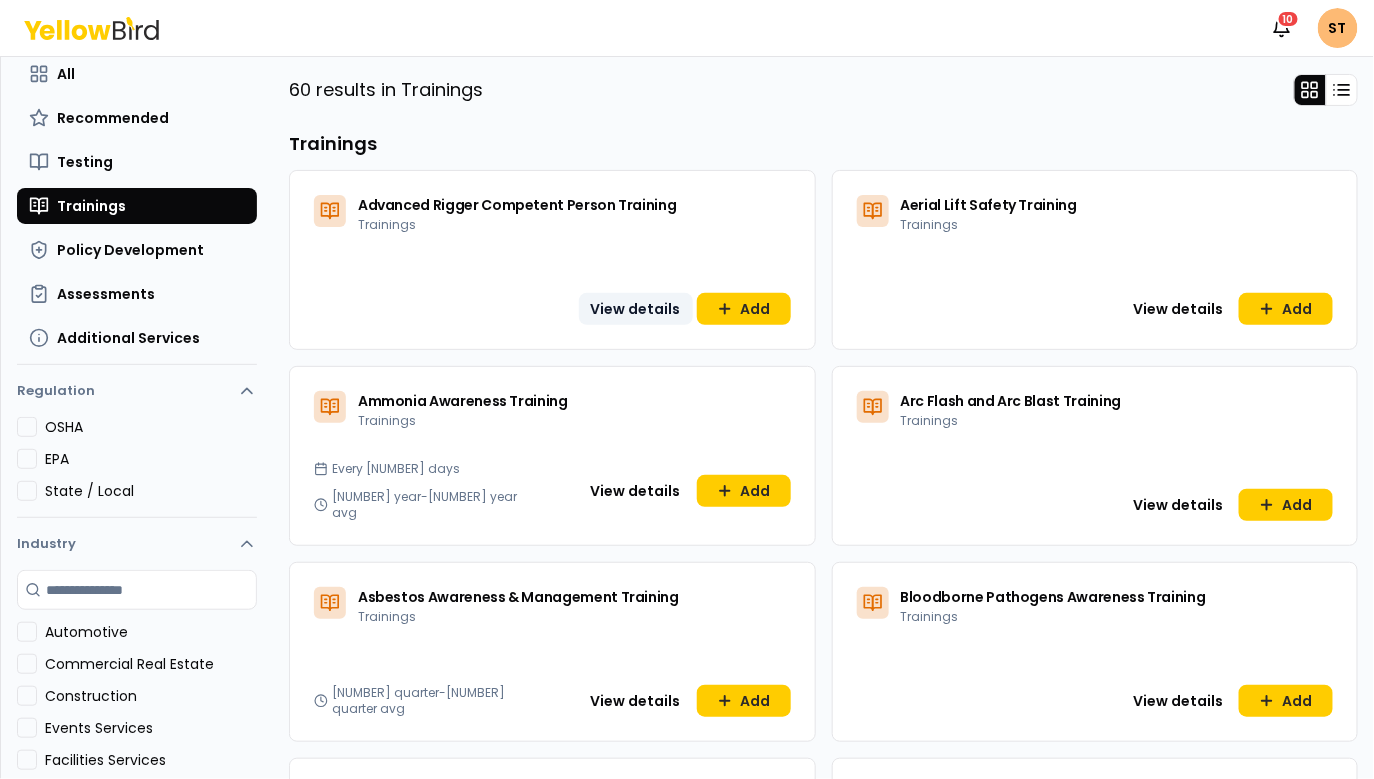 click on "View details" at bounding box center (636, 309) 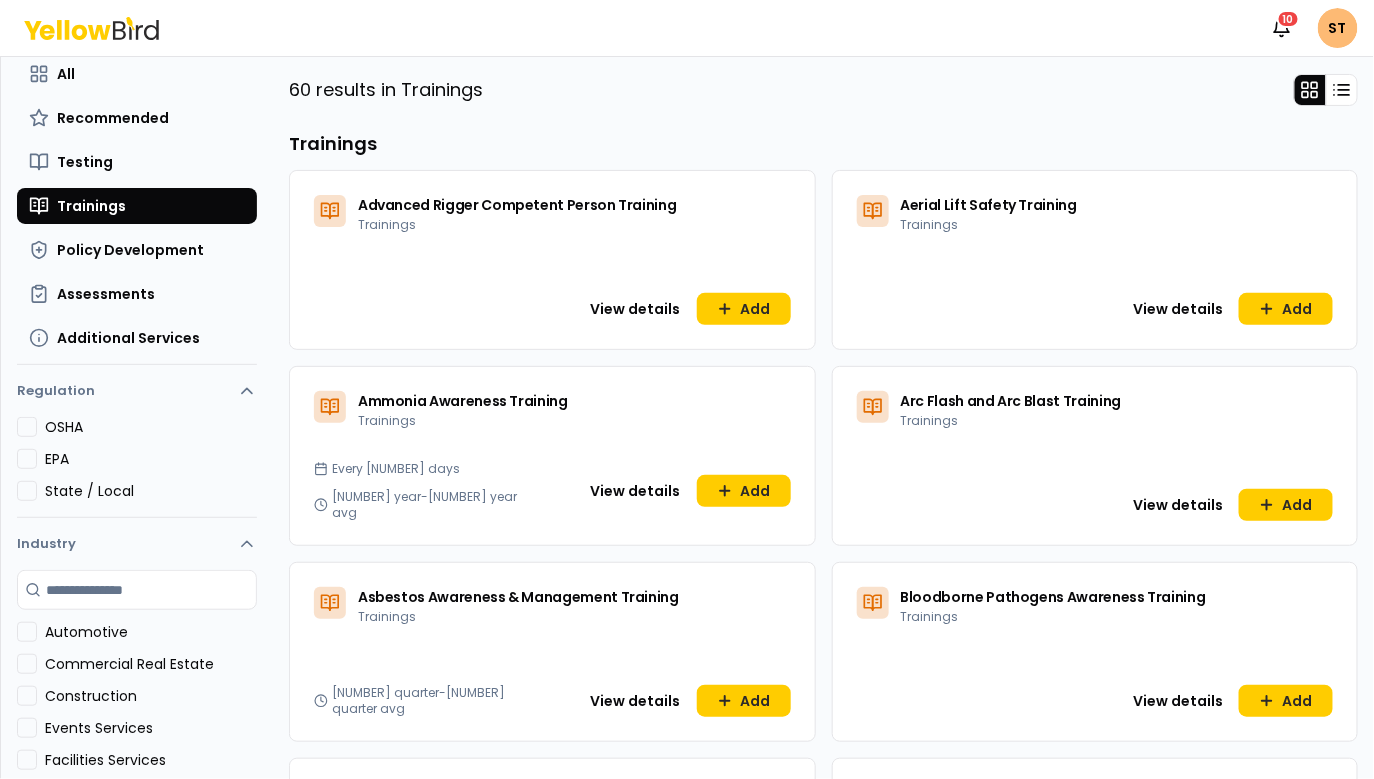 scroll, scrollTop: 0, scrollLeft: 0, axis: both 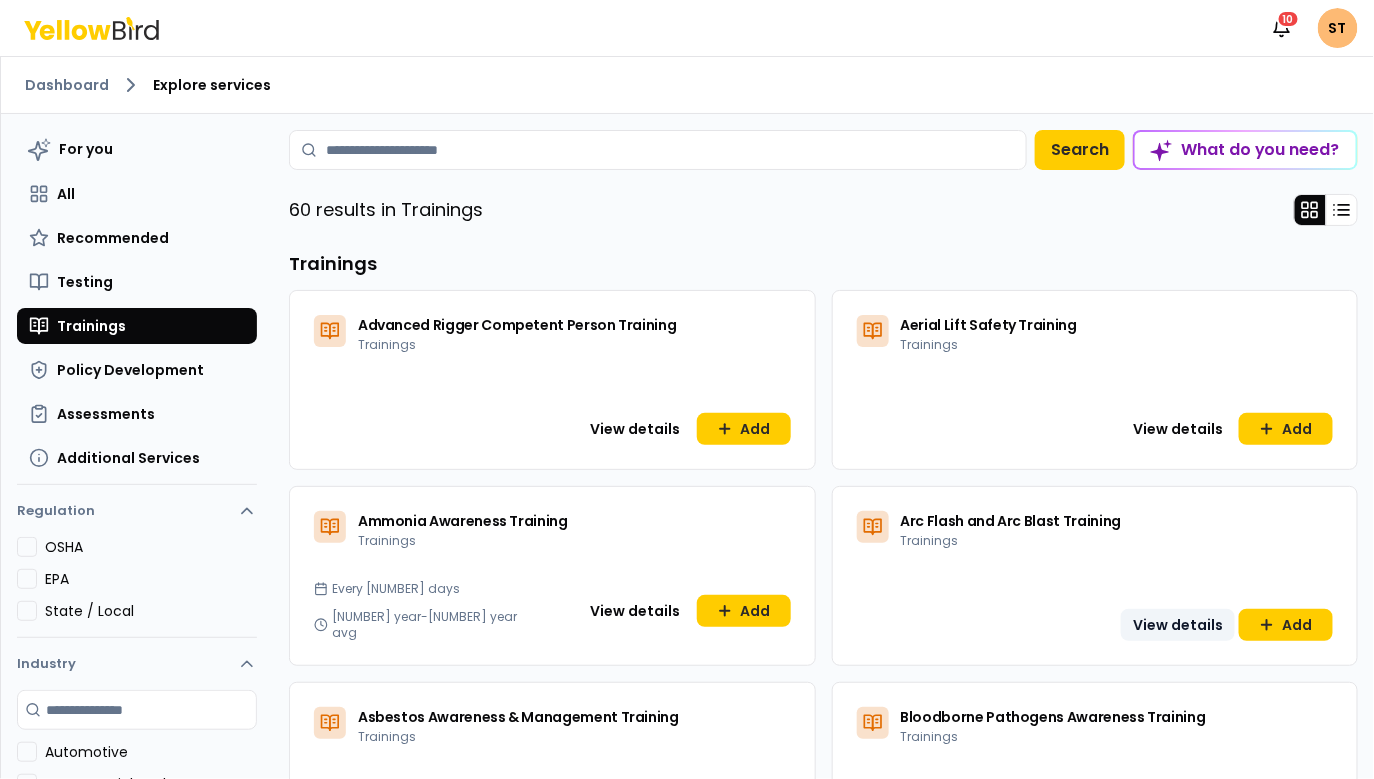 click on "View details" at bounding box center [1178, 625] 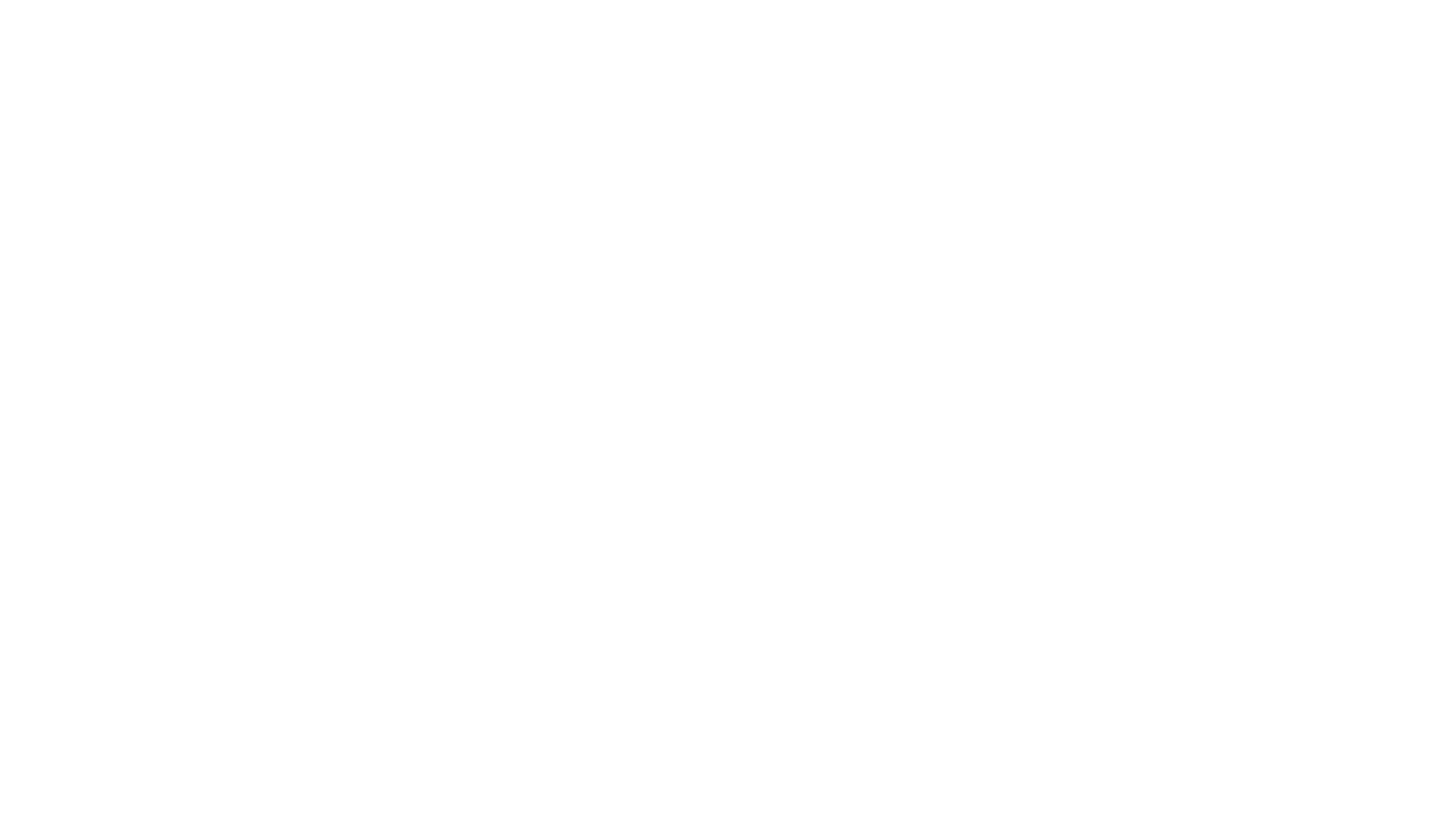scroll, scrollTop: 0, scrollLeft: 0, axis: both 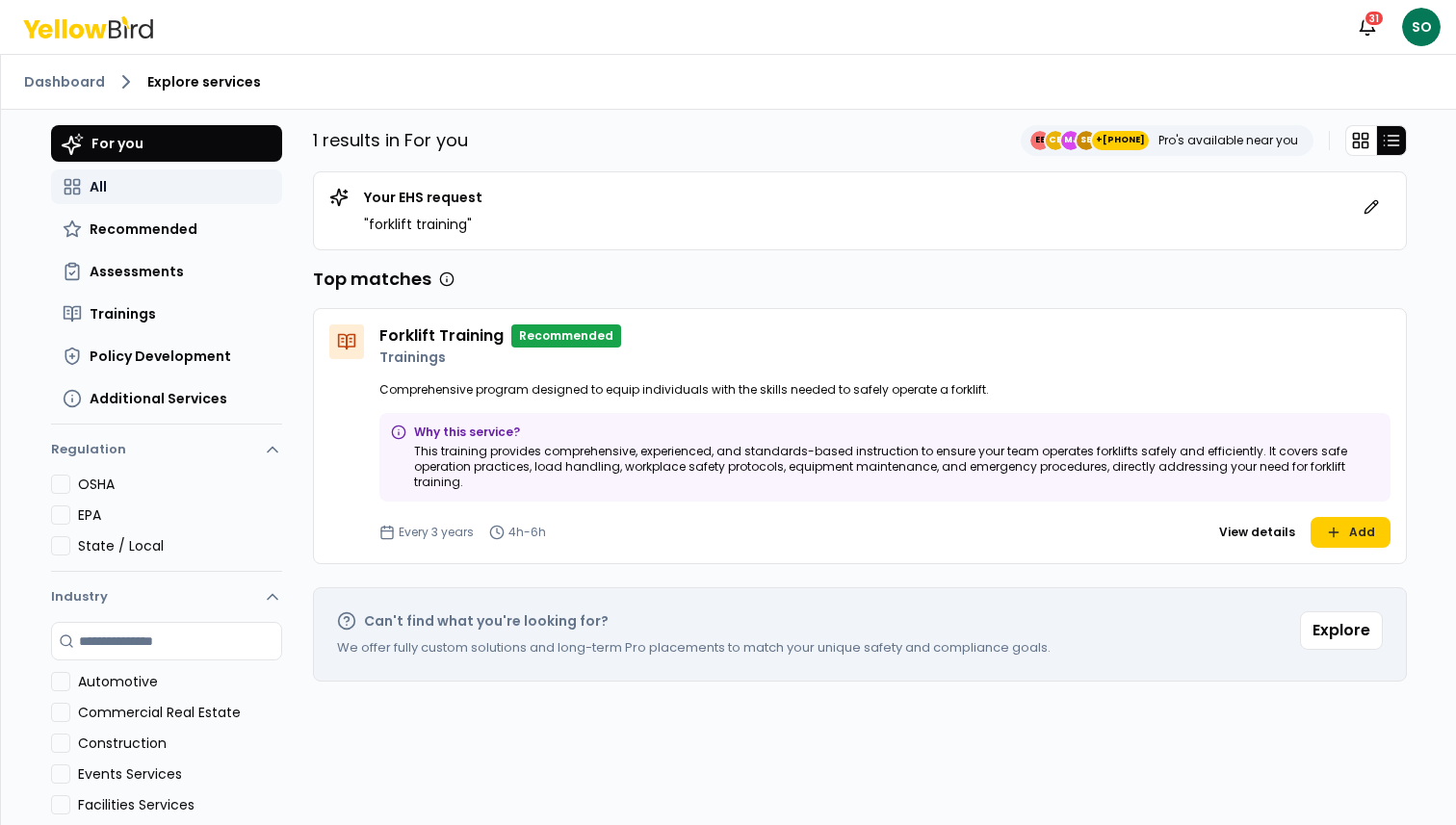 click on "All" at bounding box center [98, 187] 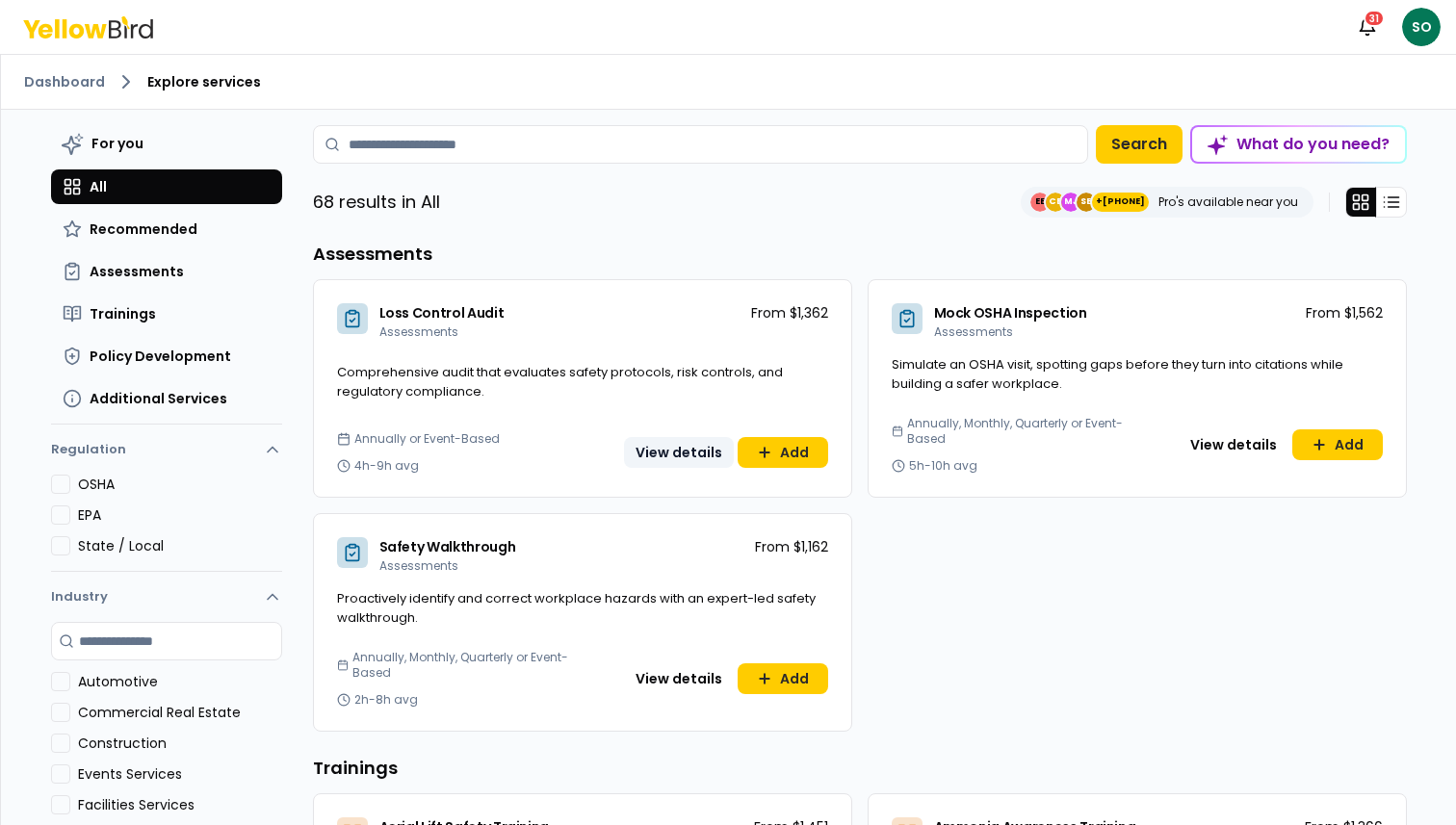 click on "View details" at bounding box center (679, 452) 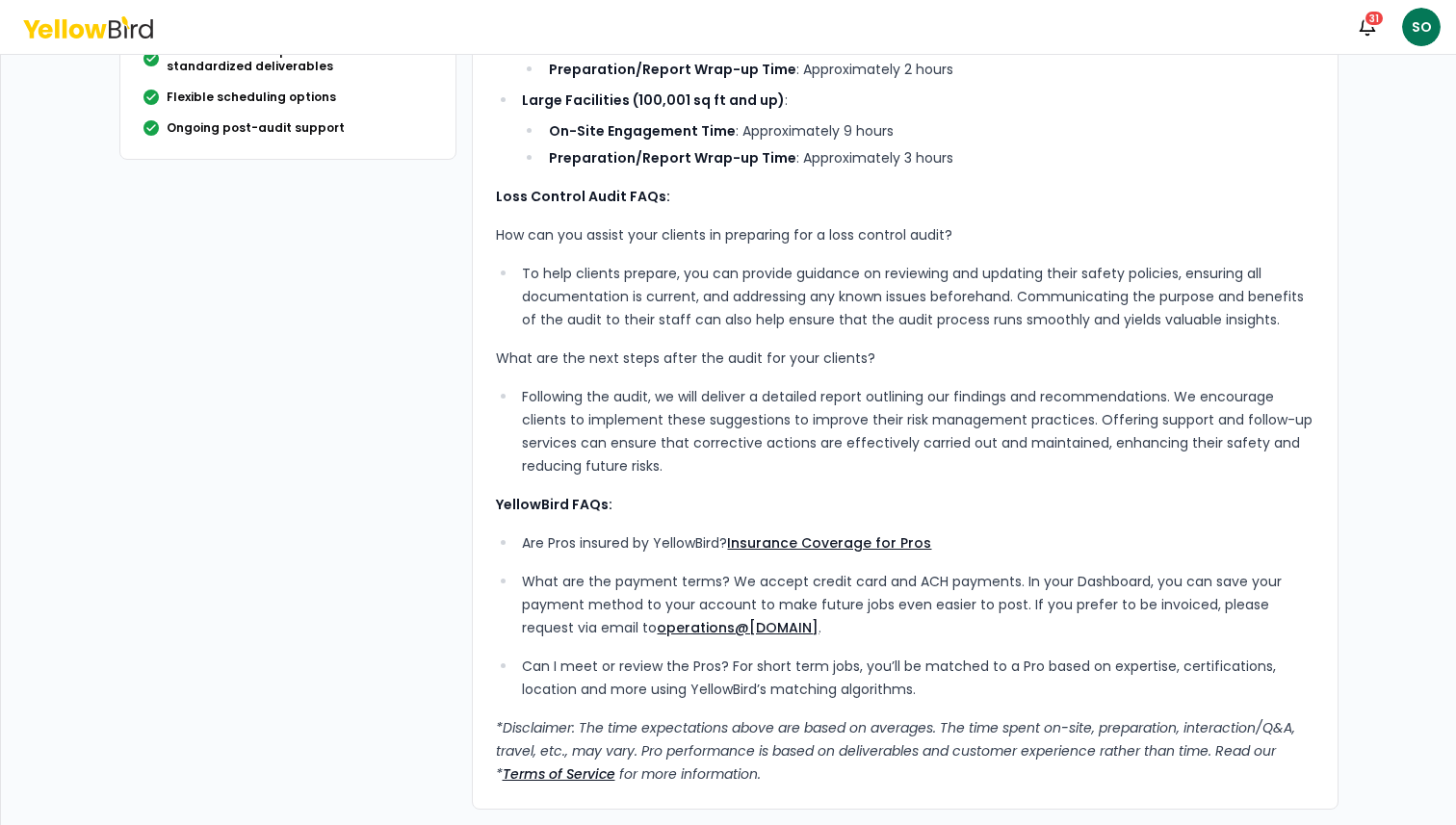 scroll, scrollTop: 0, scrollLeft: 0, axis: both 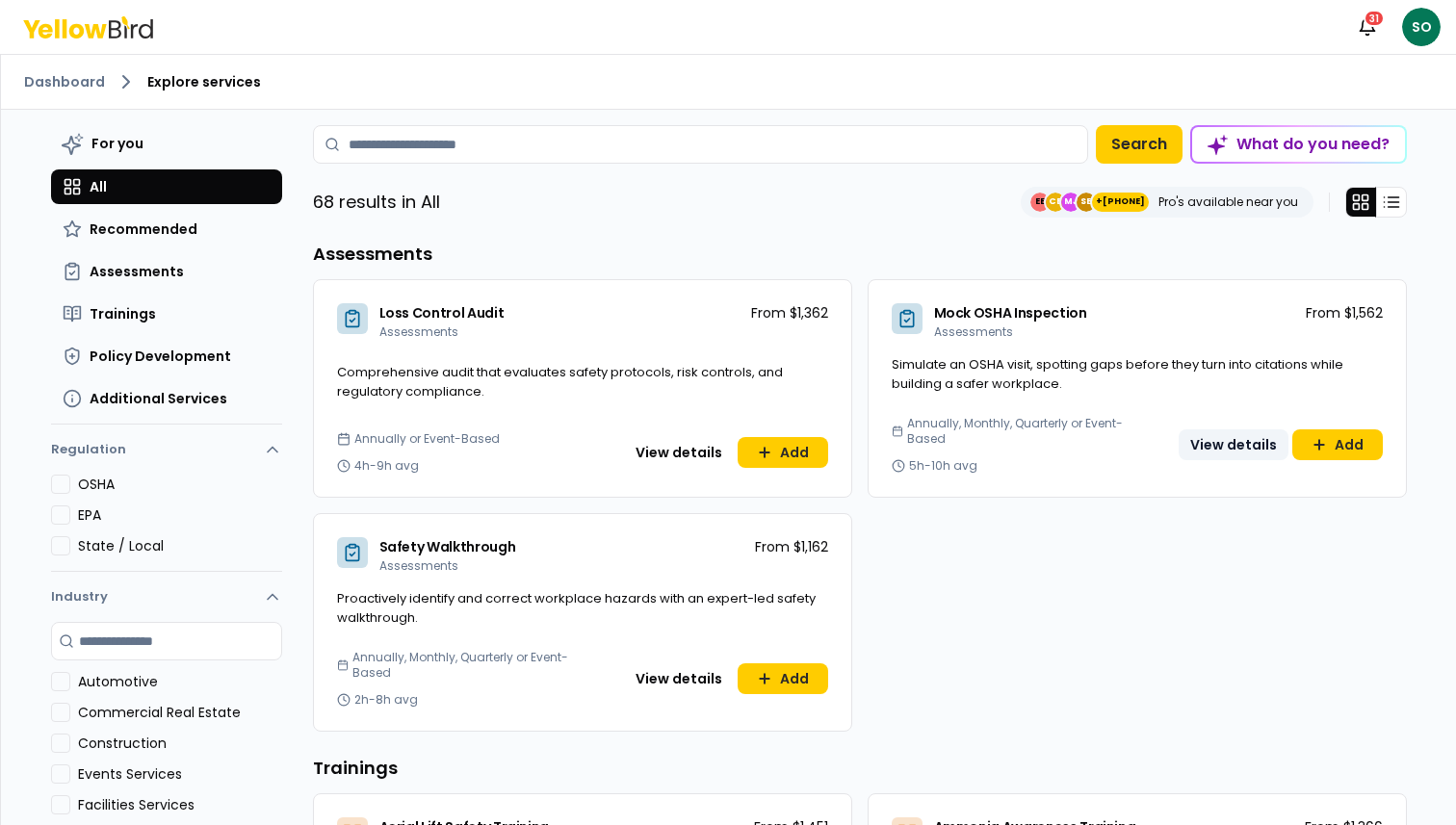 click on "View details" at bounding box center (1234, 445) 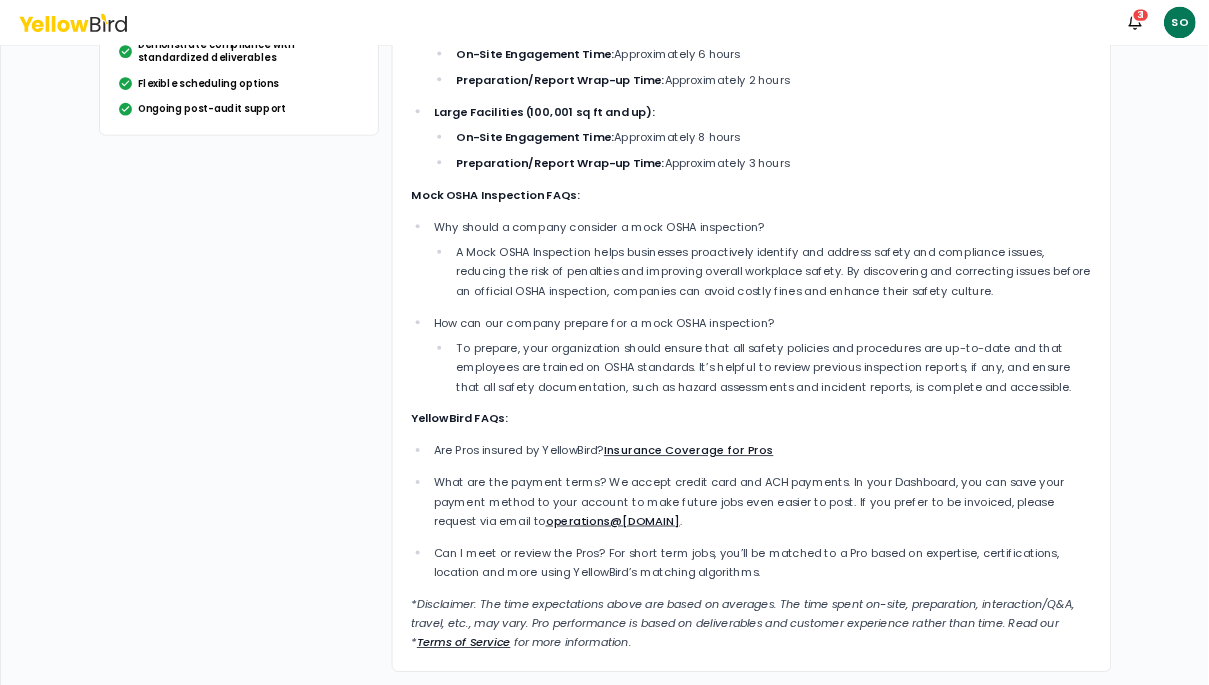 scroll, scrollTop: 0, scrollLeft: 0, axis: both 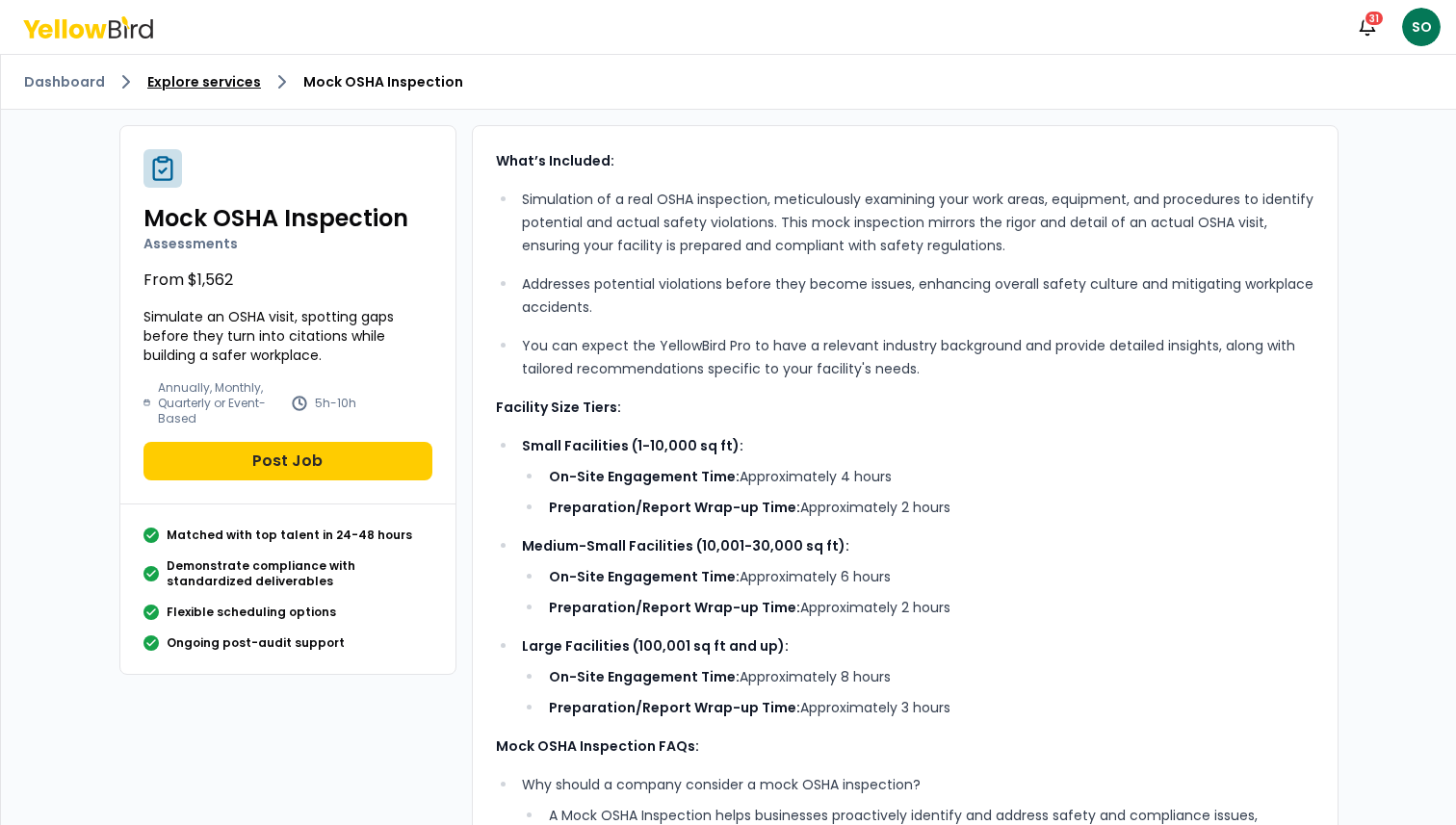 click on "Explore services" at bounding box center (204, 82) 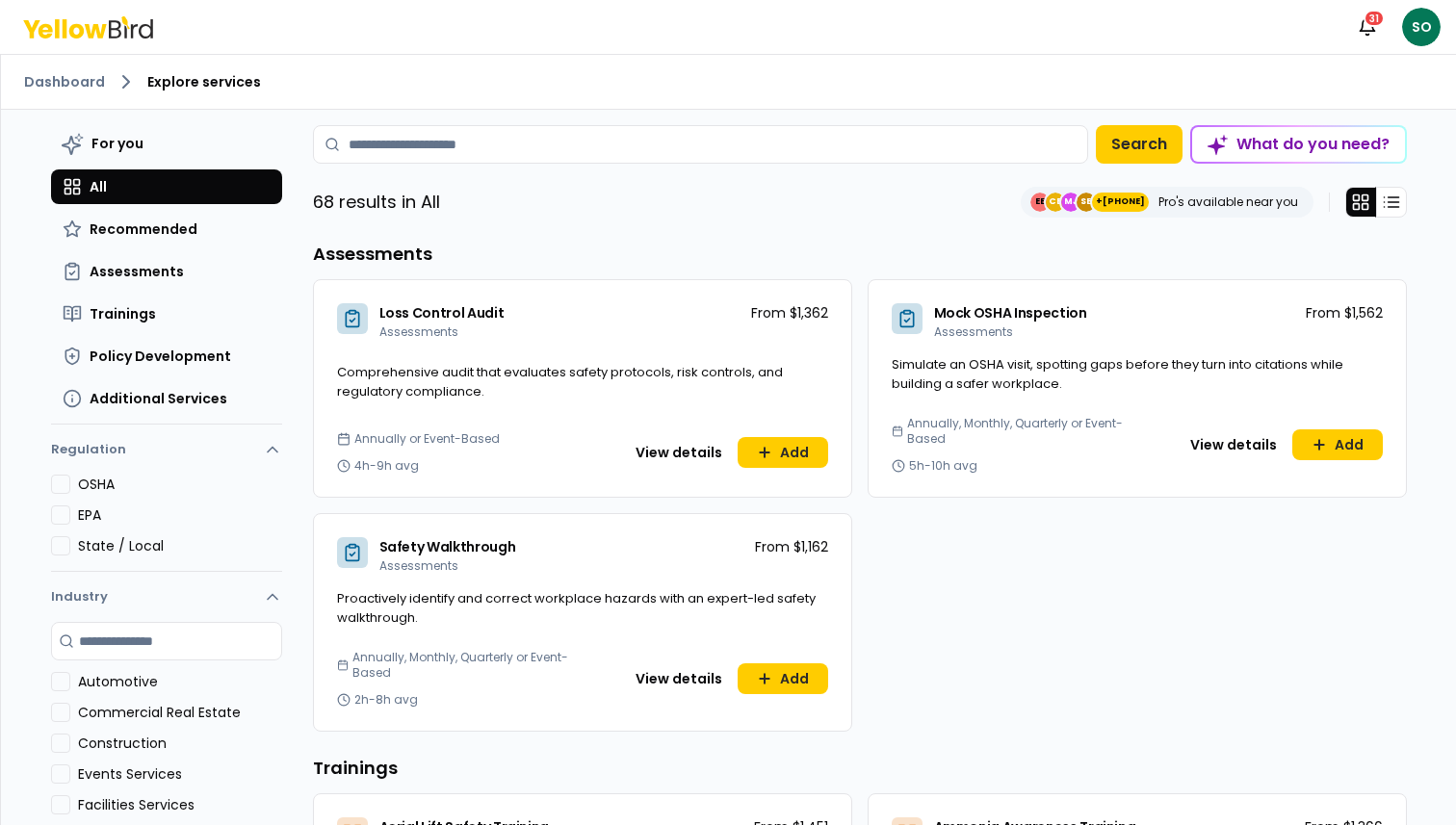 click on "What do you need?" at bounding box center [1298, 144] 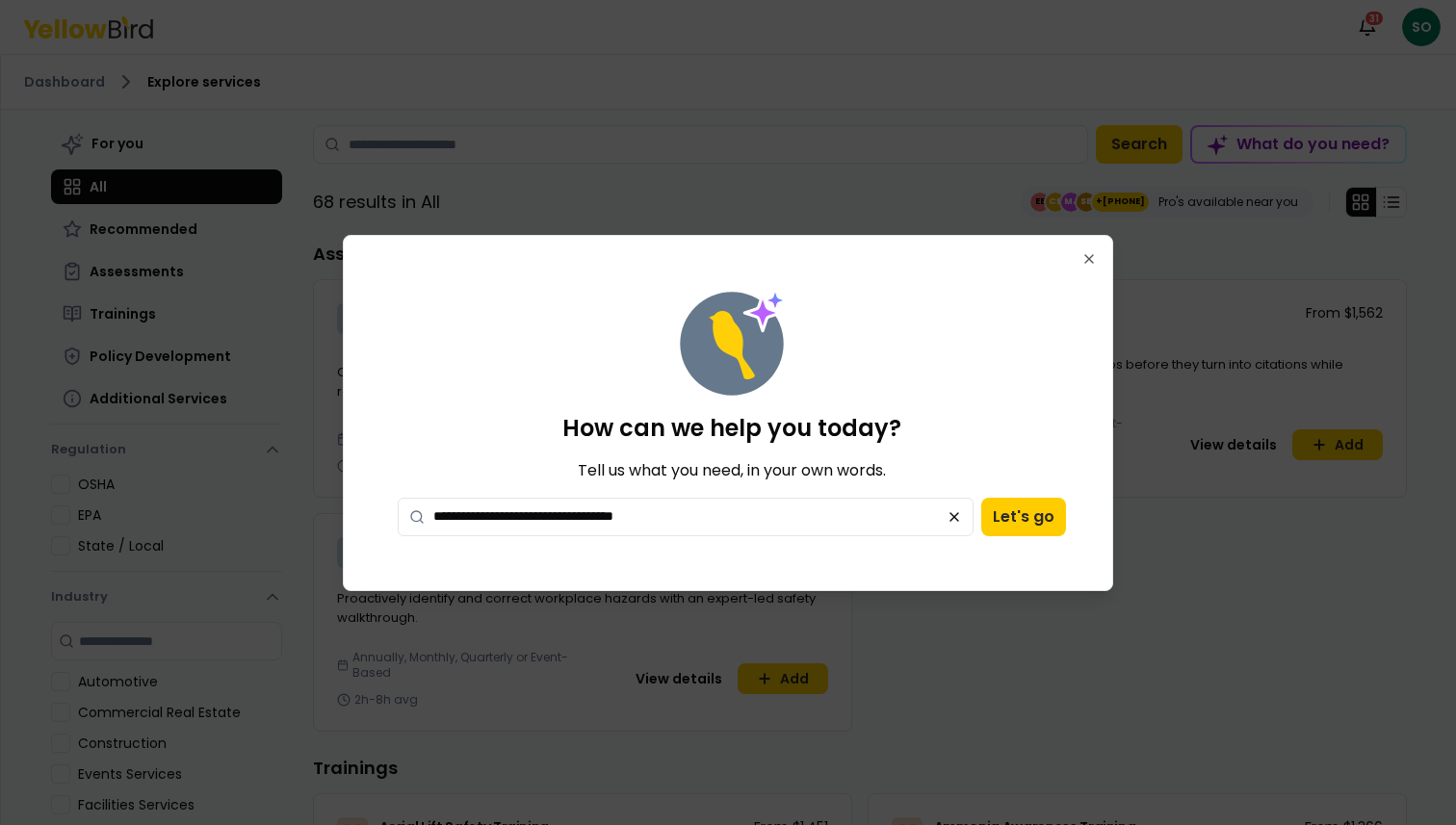 type on "**********" 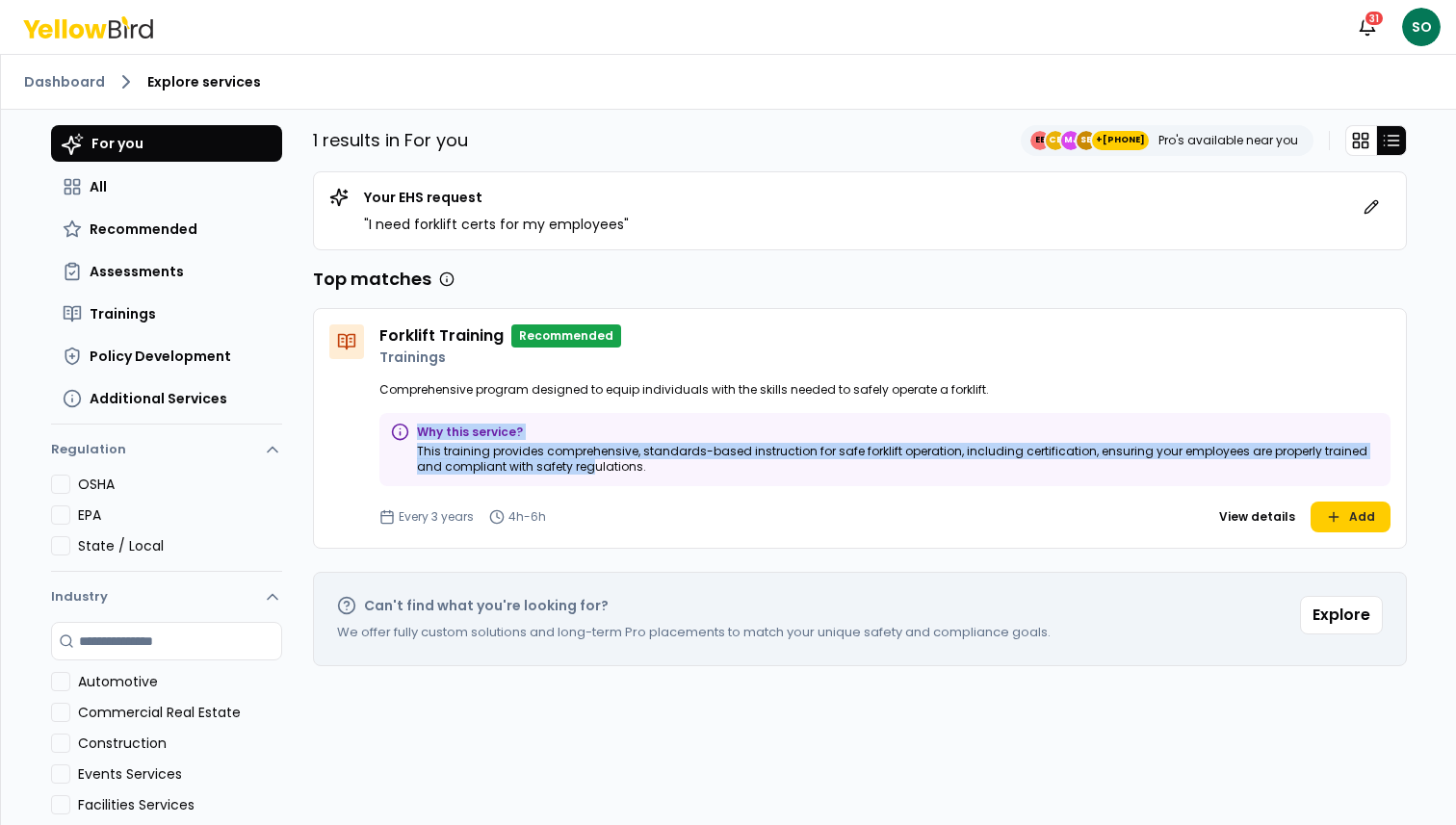 drag, startPoint x: 422, startPoint y: 431, endPoint x: 564, endPoint y: 465, distance: 146.0137 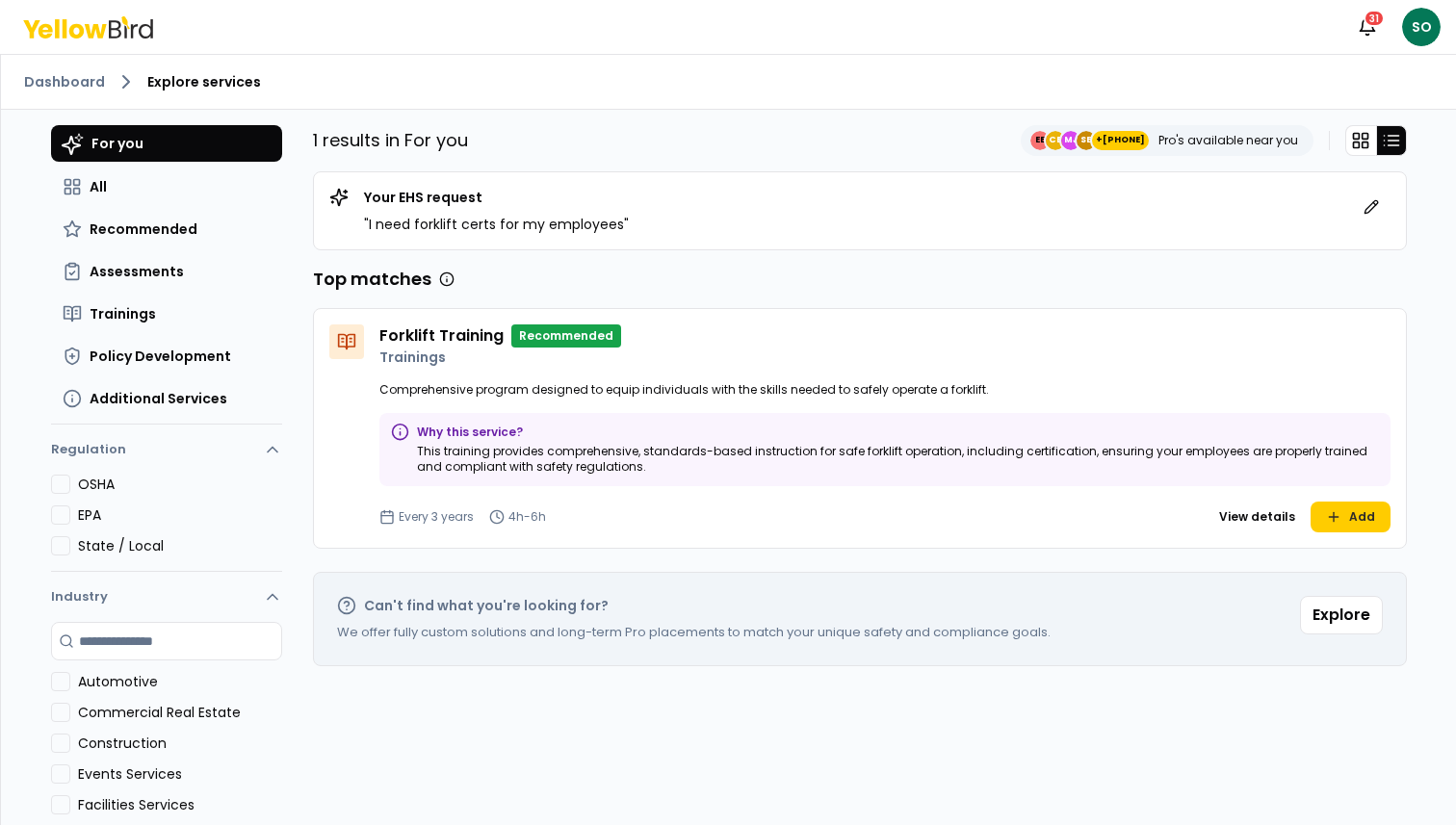 click on "This training provides comprehensive, standards-based instruction for safe forklift operation, including certification, ensuring your employees are properly trained and compliant with safety regulations." at bounding box center [897, 459] 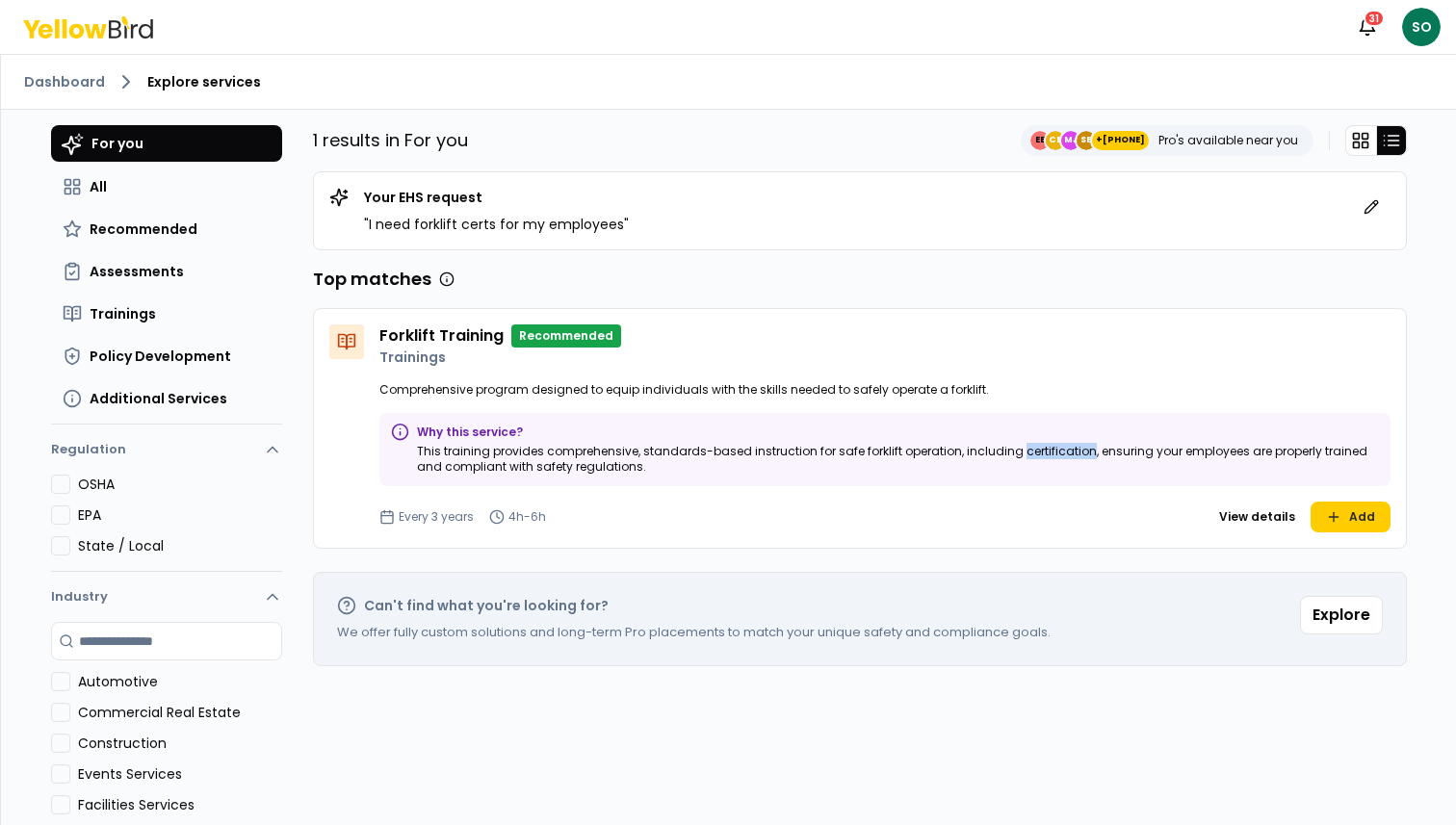 click on "This training provides comprehensive, standards-based instruction for safe forklift operation, including certification, ensuring your employees are properly trained and compliant with safety regulations." at bounding box center (897, 459) 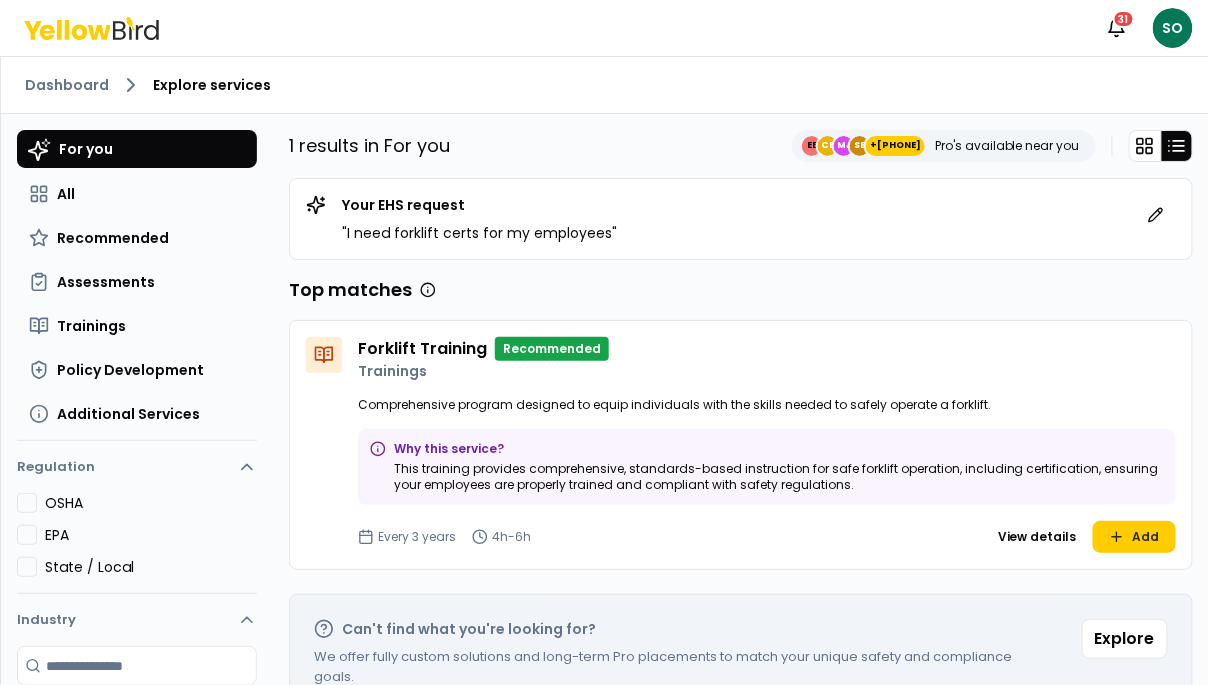 click on "Why this service? This training provides comprehensive, standards-based instruction for safe forklift operation, including certification, ensuring your employees are properly trained and compliant with safety regulations." at bounding box center (767, 467) 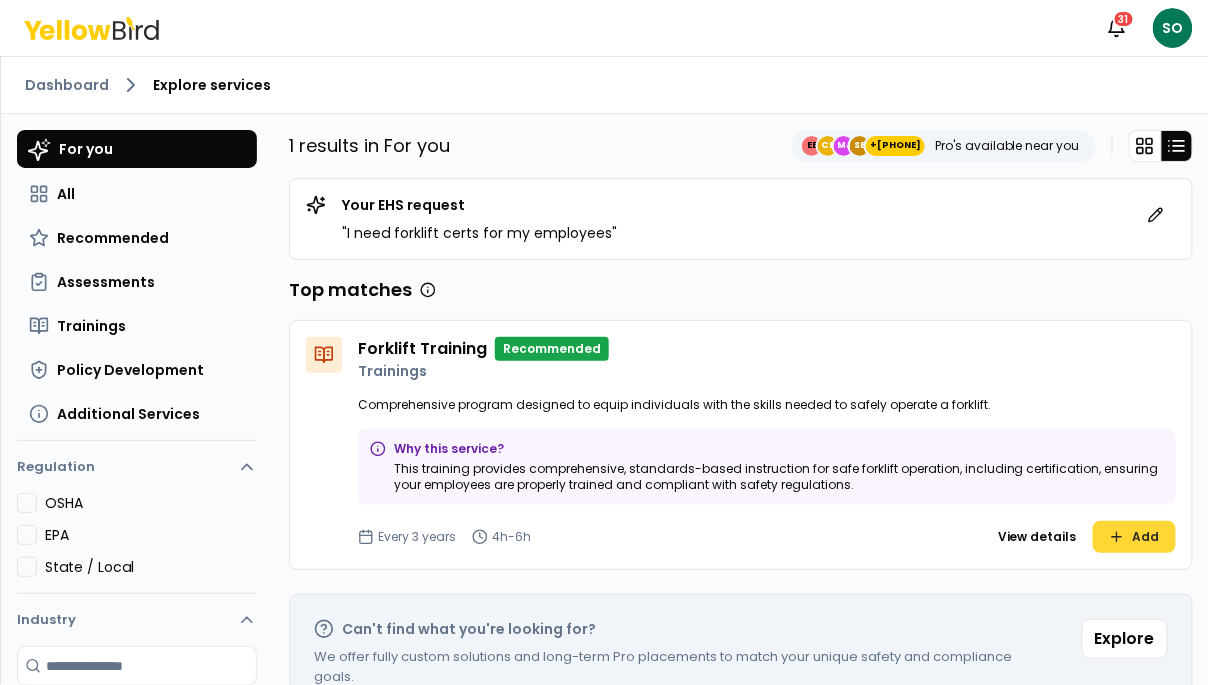 click on "Add" at bounding box center [1134, 537] 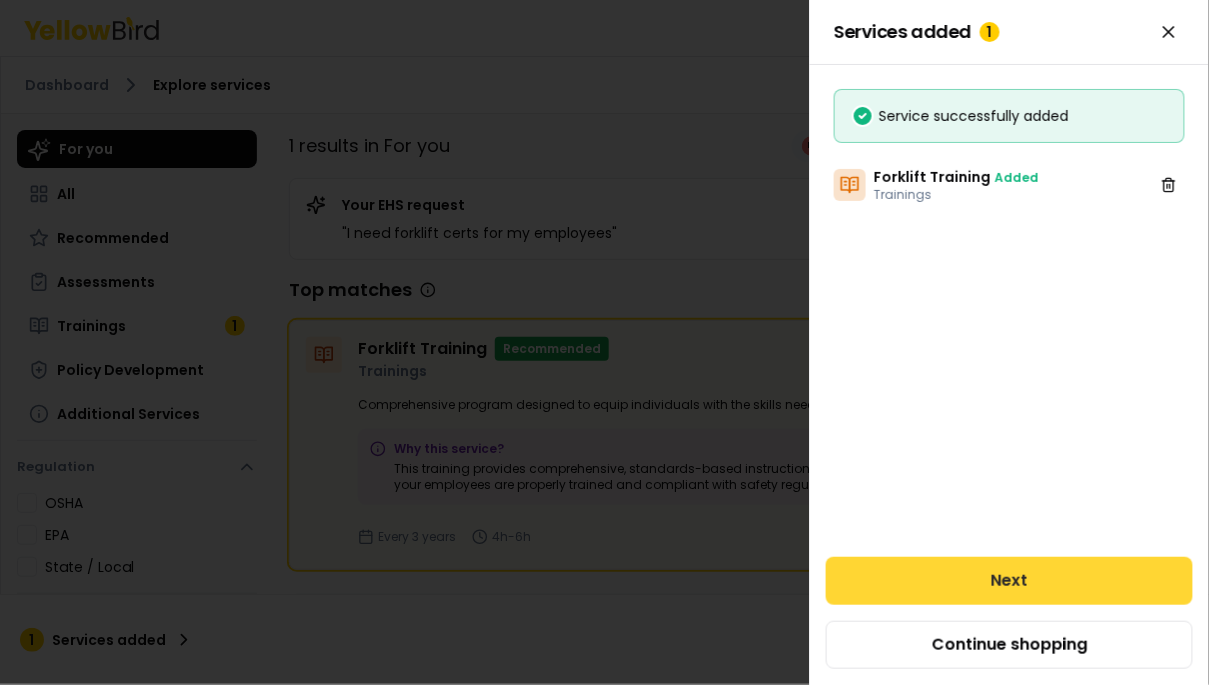 click on "Next" at bounding box center [1009, 581] 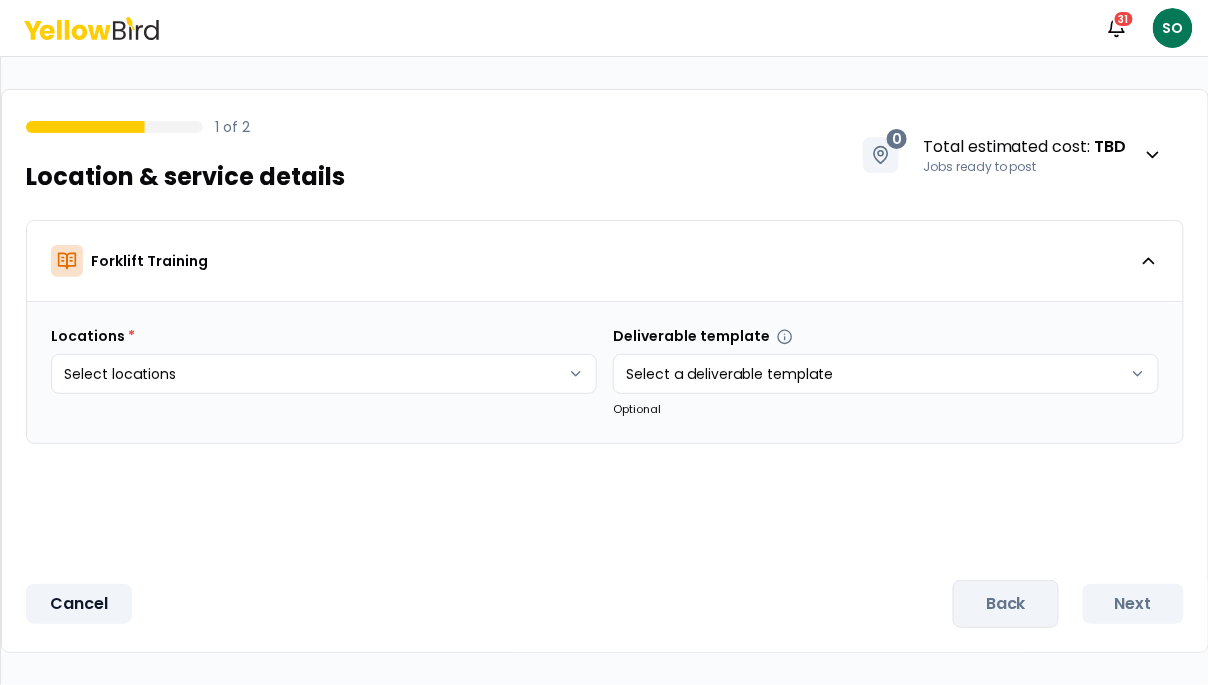 click on "Cancel" at bounding box center [79, 604] 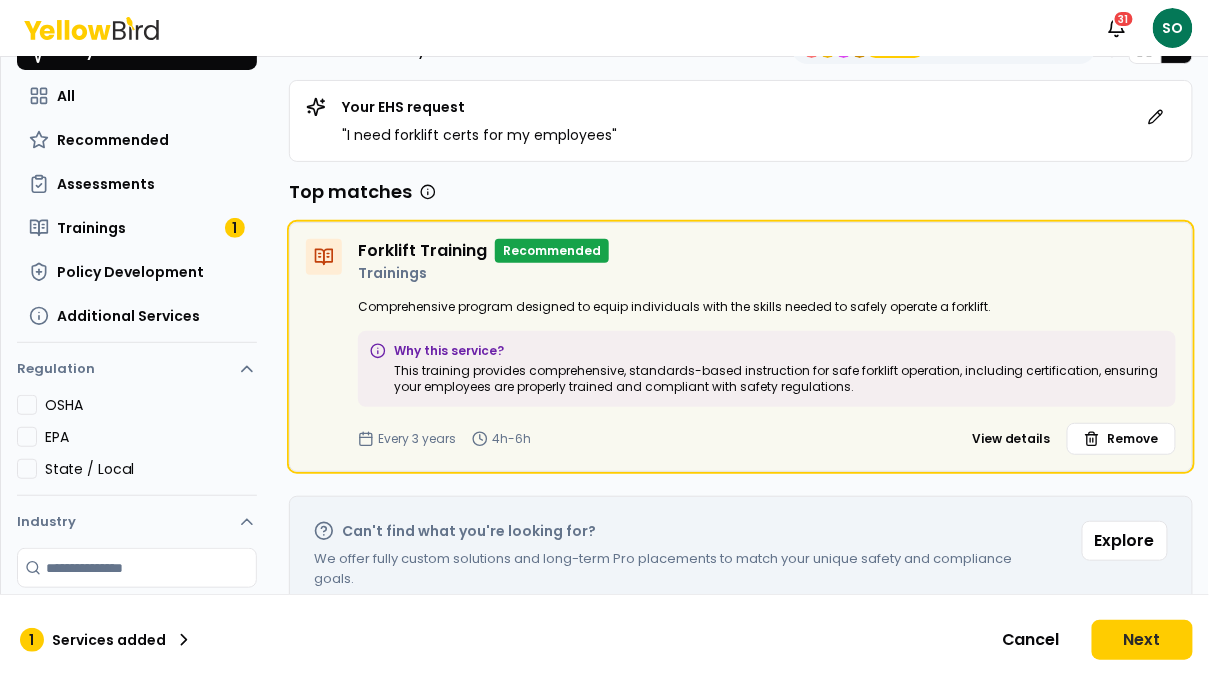 click on "Why this service? This training provides comprehensive, standards-based instruction for safe forklift operation, including certification, ensuring your employees are properly trained and compliant with safety regulations." at bounding box center [767, 369] 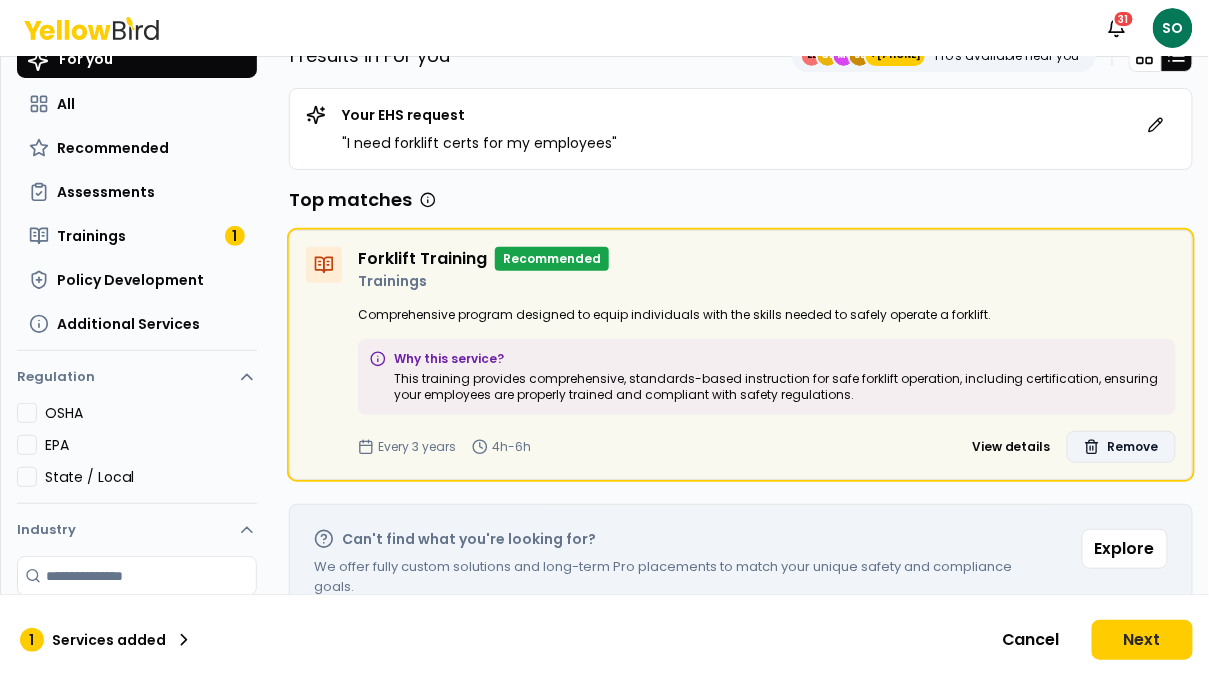 scroll, scrollTop: 0, scrollLeft: 0, axis: both 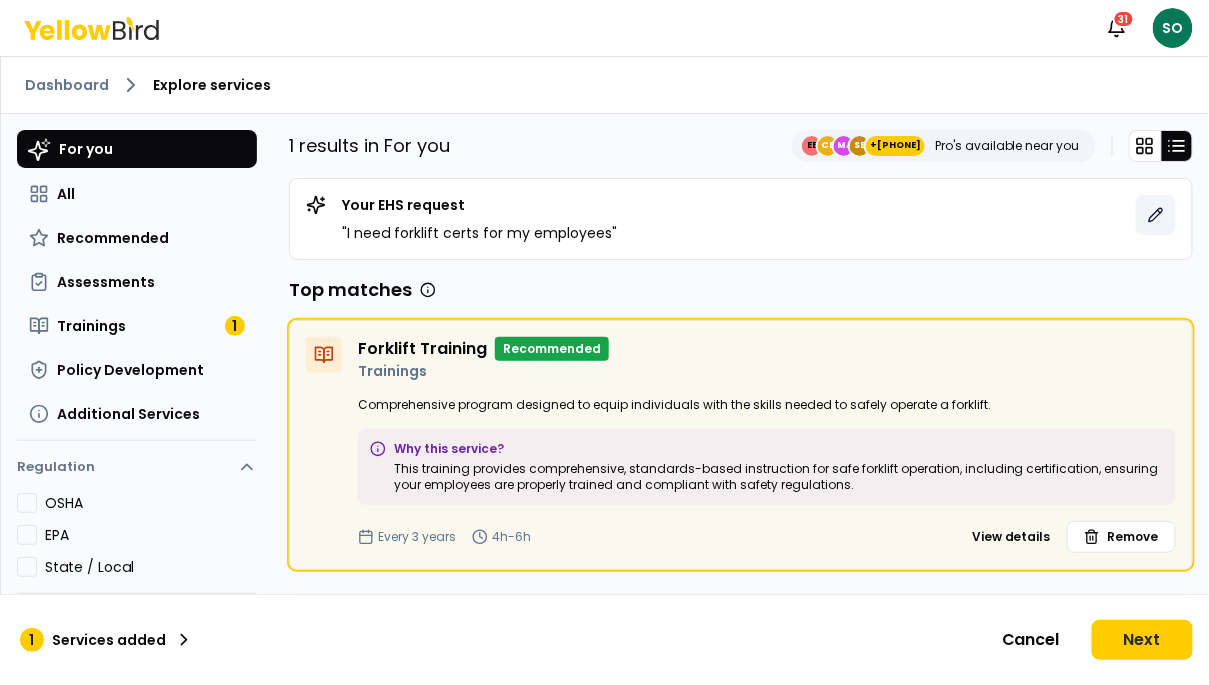 click at bounding box center (1156, 215) 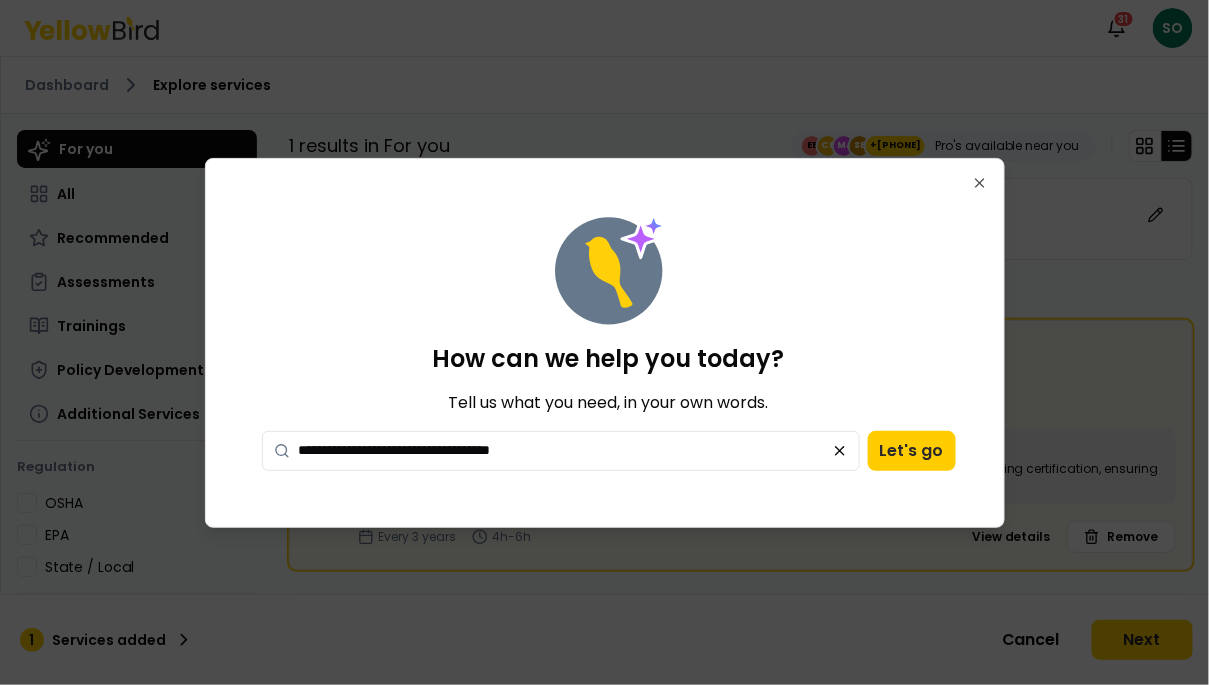 click on "**********" at bounding box center [561, 451] 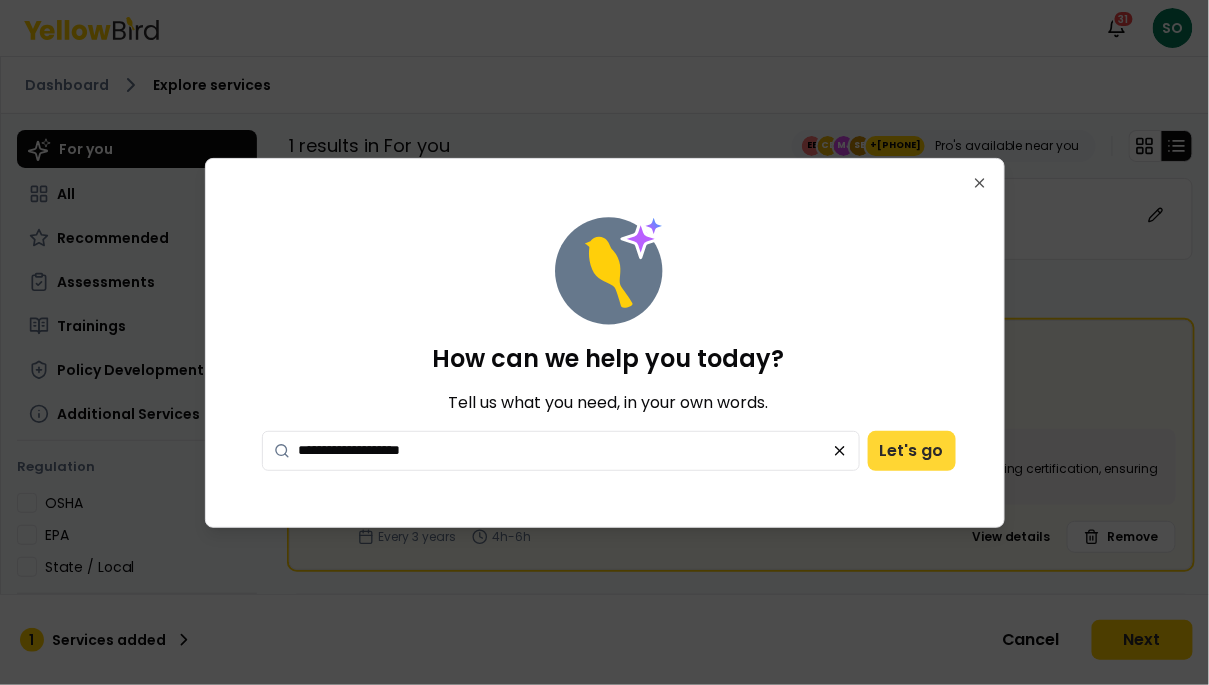 type on "**********" 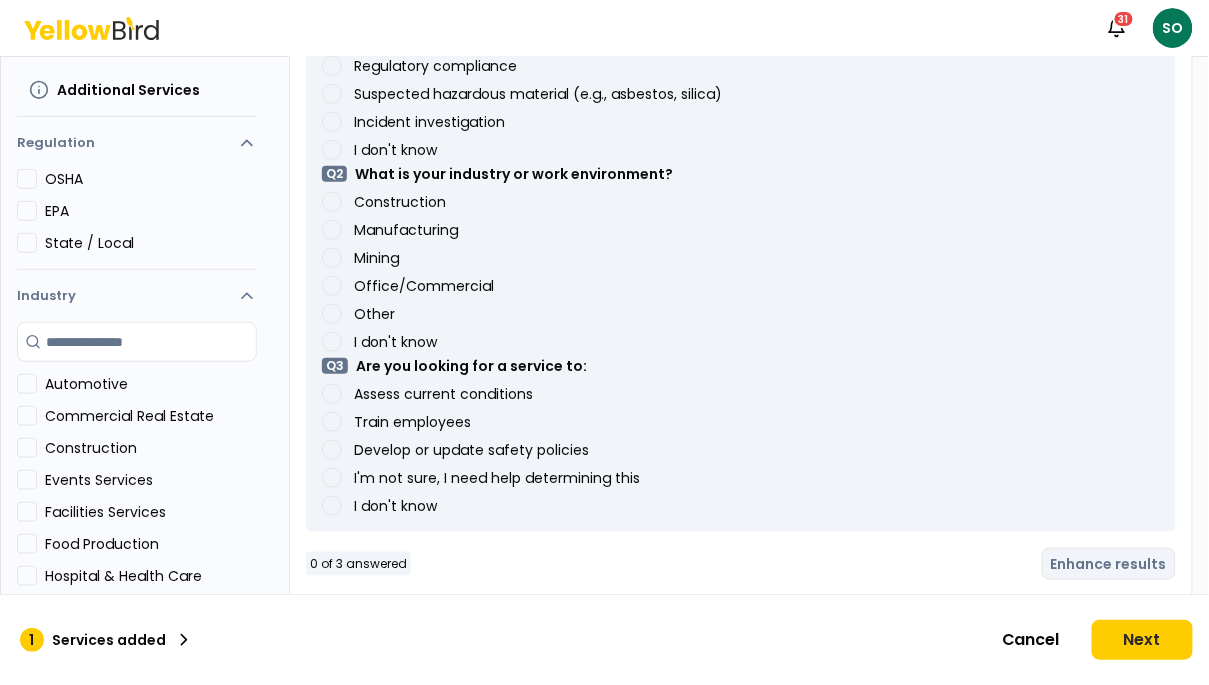 scroll, scrollTop: 0, scrollLeft: 0, axis: both 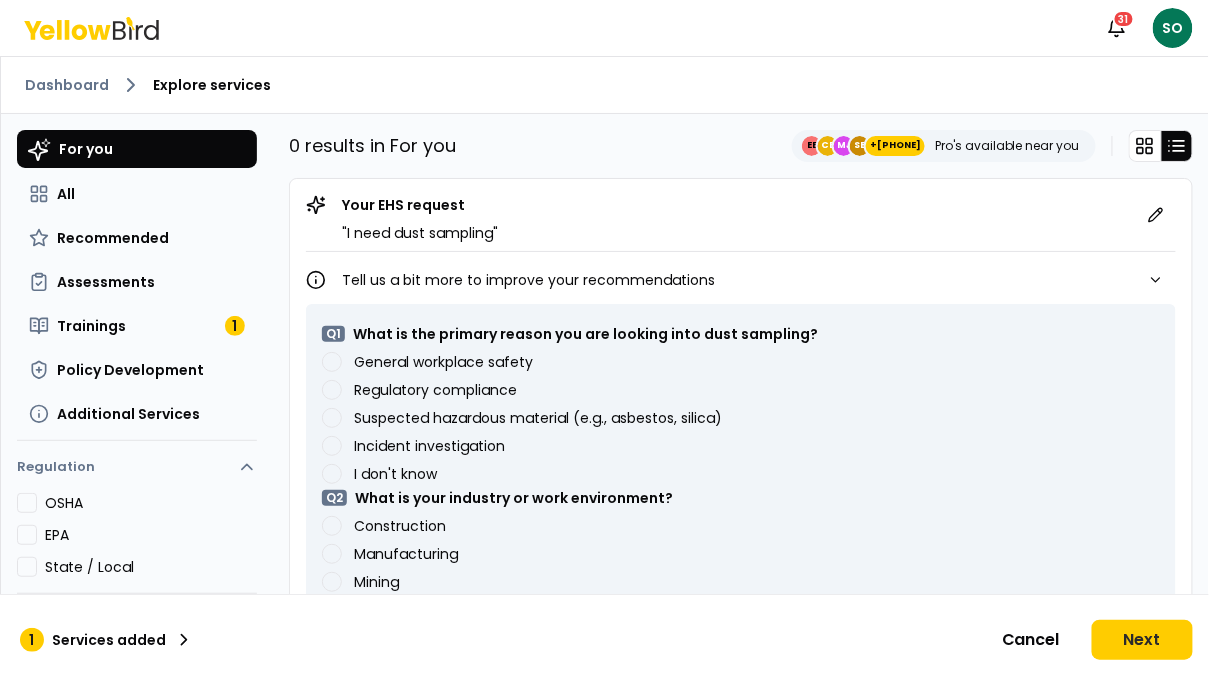 click on "Explore services" at bounding box center [212, 85] 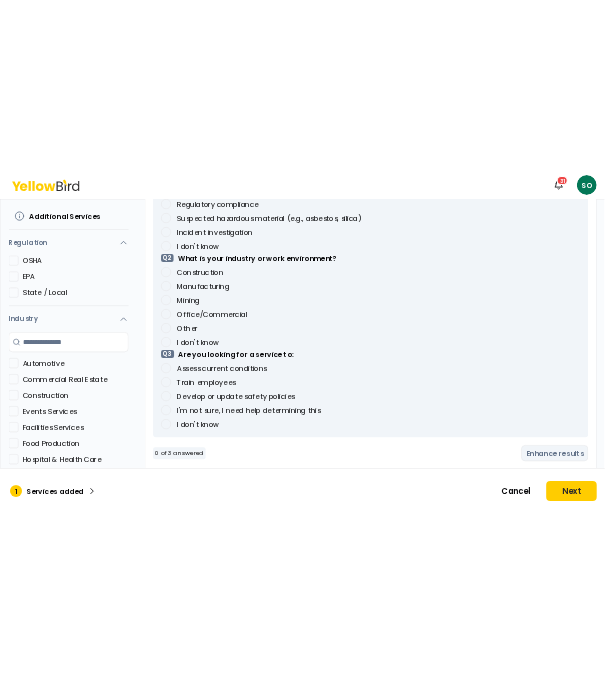 scroll, scrollTop: 0, scrollLeft: 0, axis: both 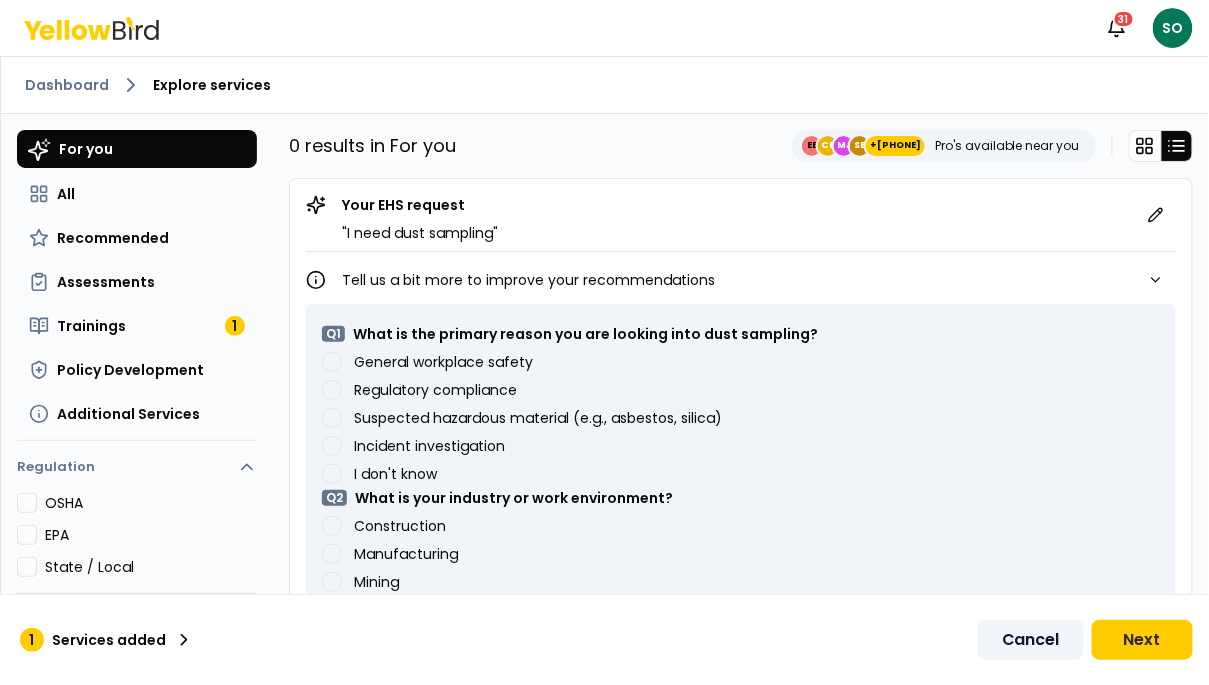 click on "Cancel" at bounding box center (1031, 640) 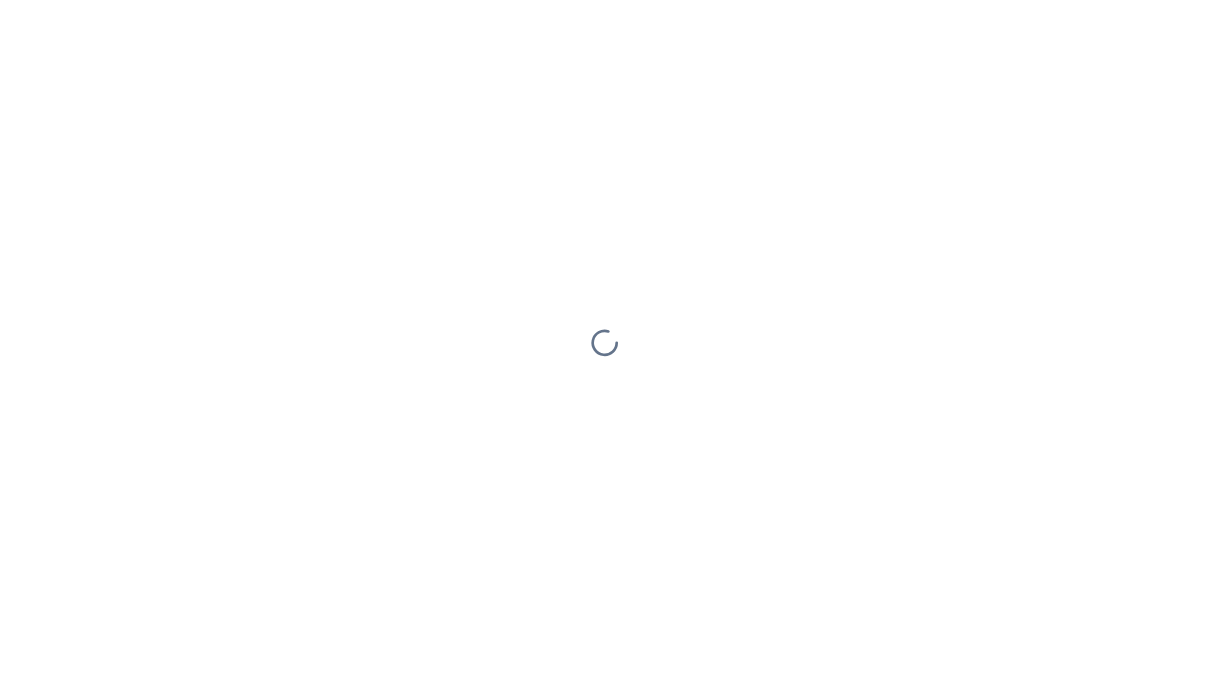 click at bounding box center [604, 342] 